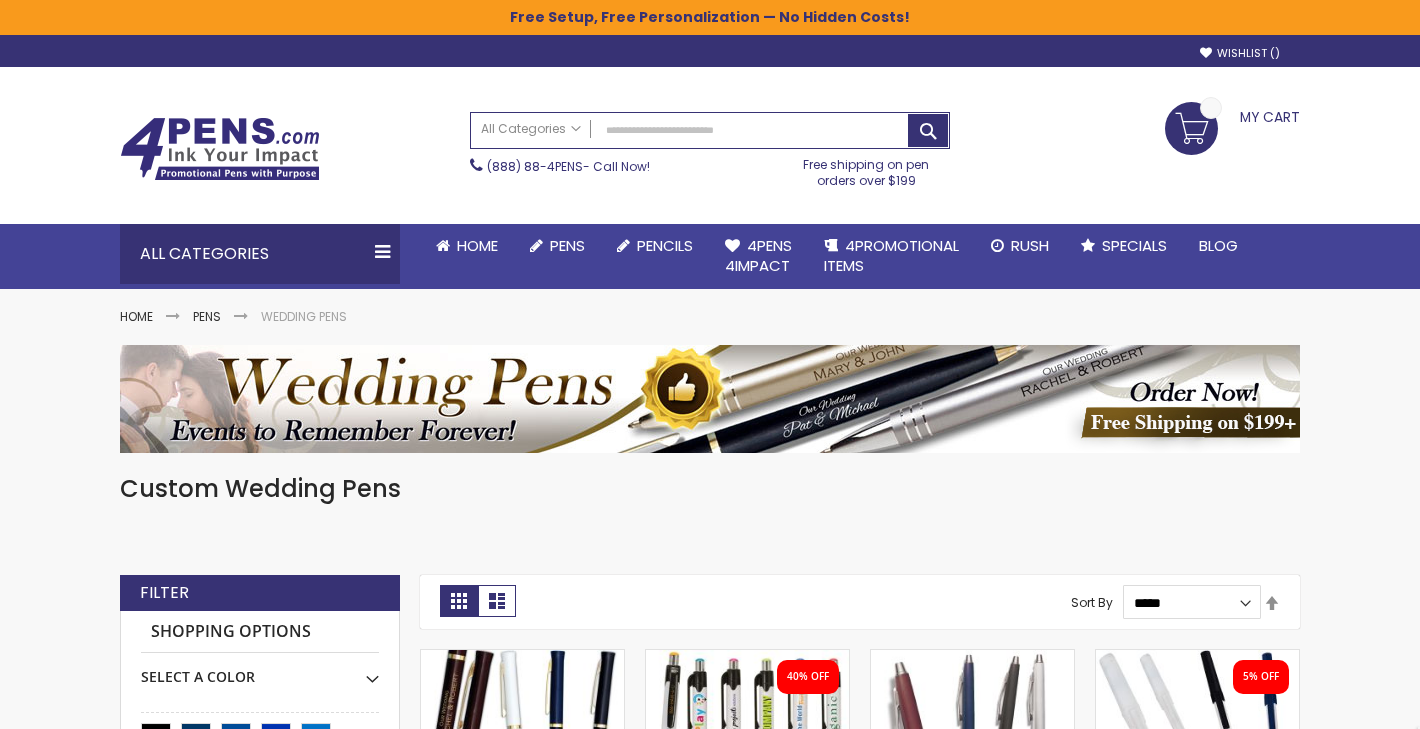 scroll, scrollTop: 0, scrollLeft: 0, axis: both 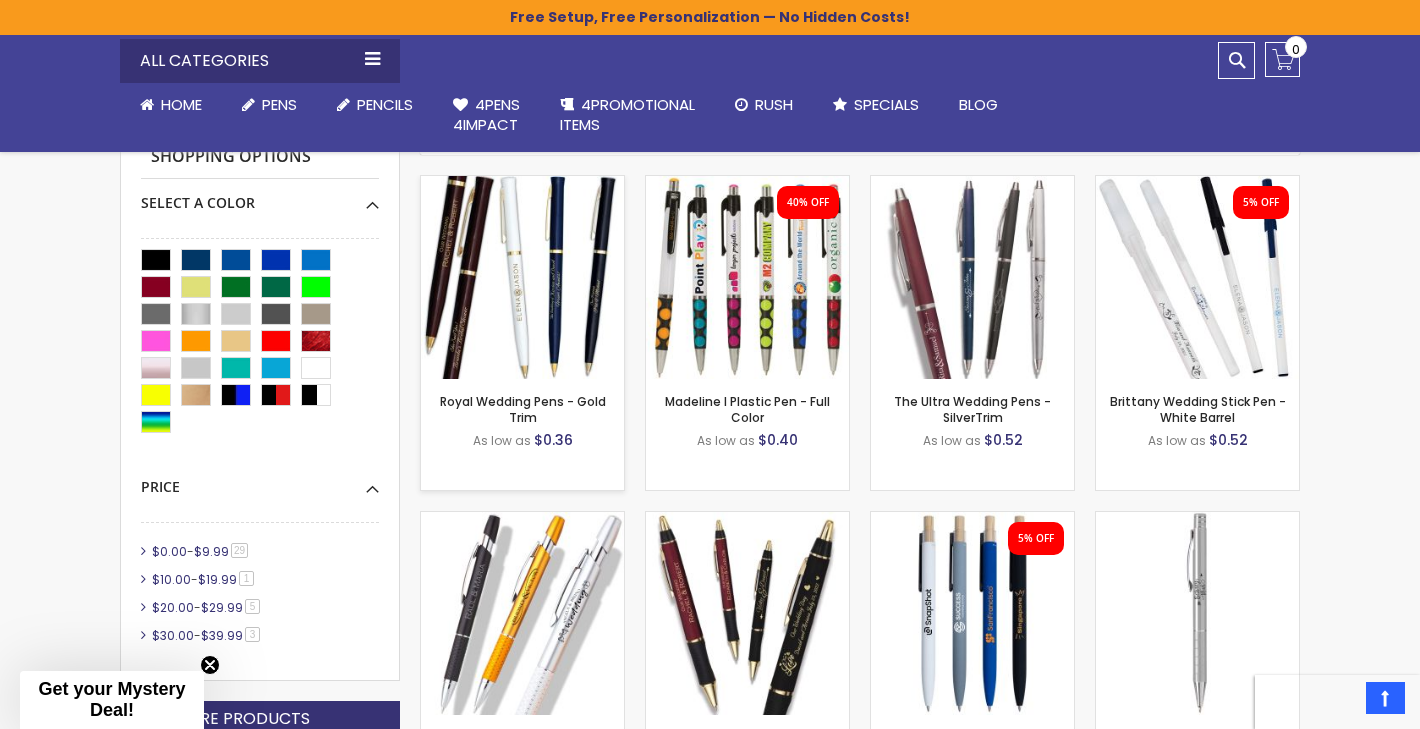 click at bounding box center (522, 277) 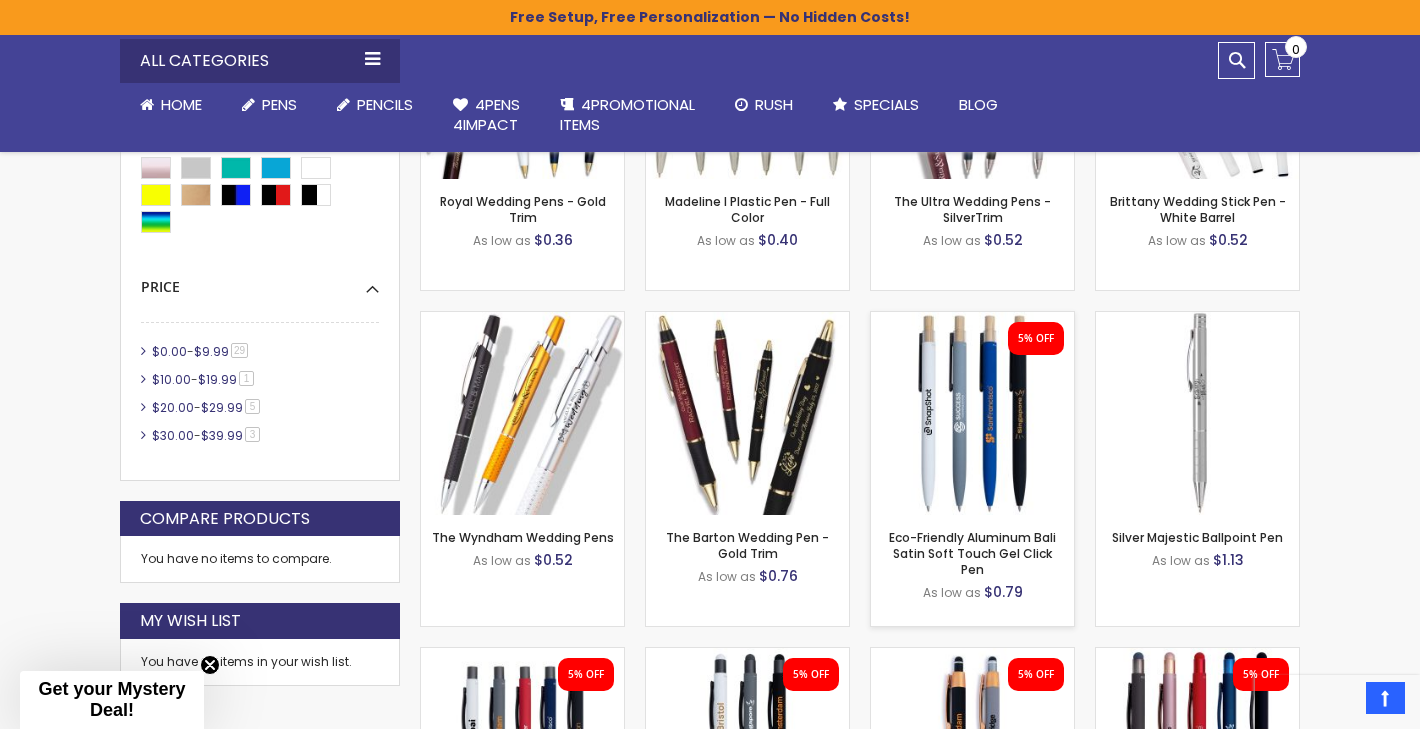 scroll, scrollTop: 679, scrollLeft: 0, axis: vertical 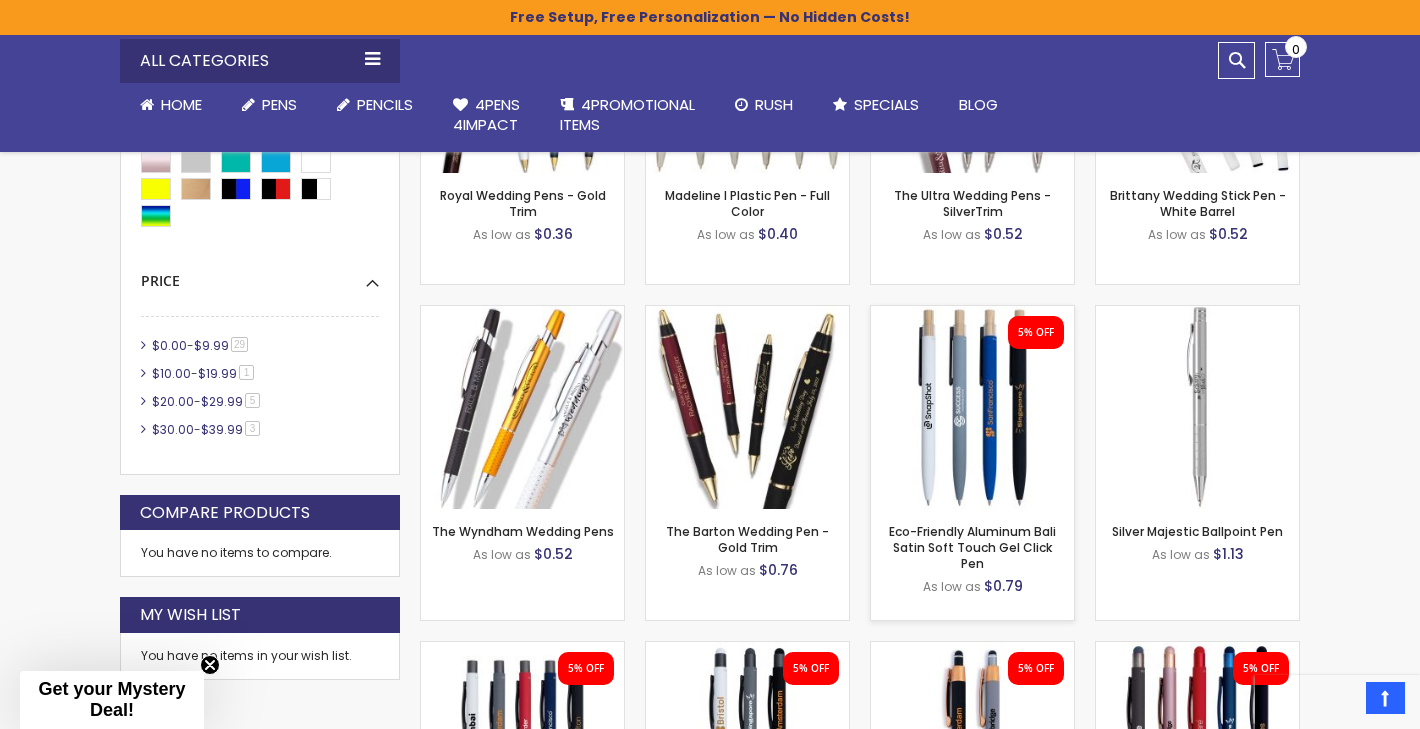 click on "-
**
+
Add to Cart" at bounding box center [972, 476] 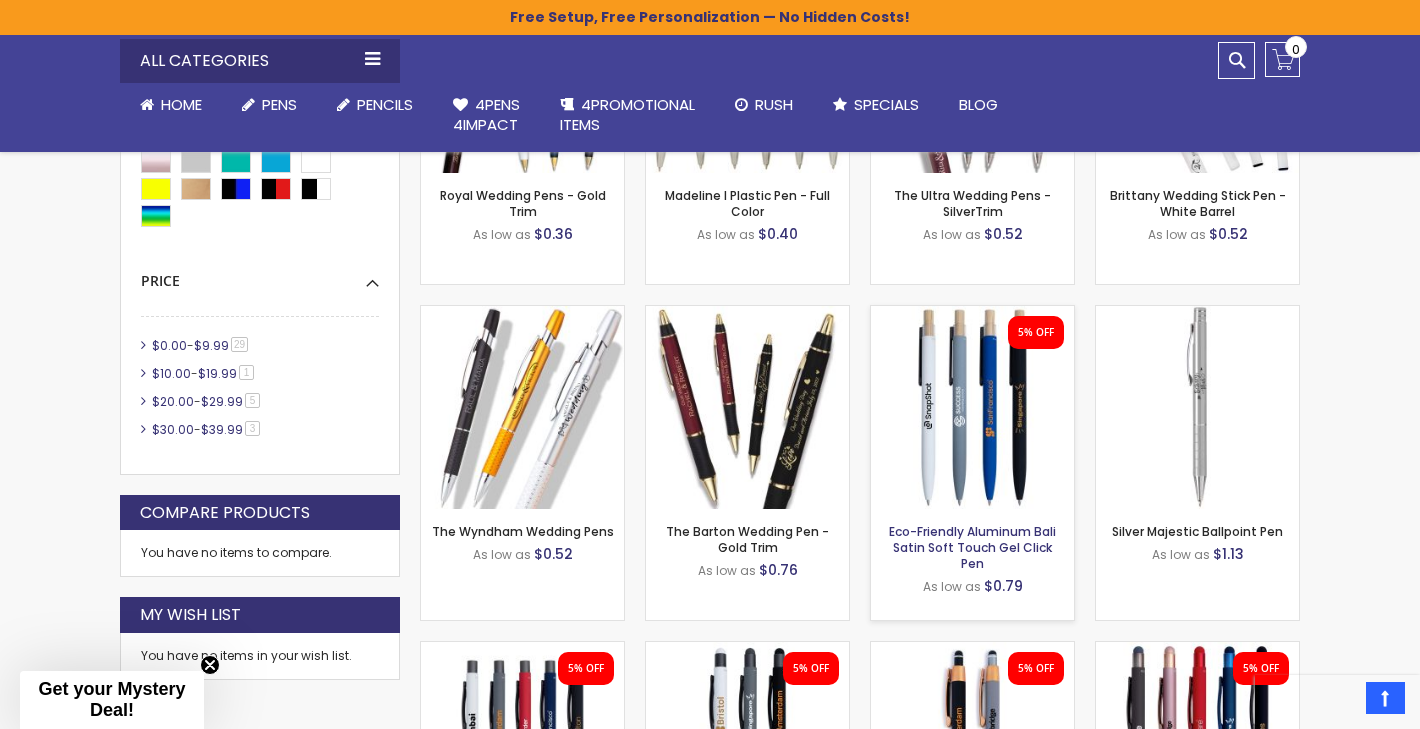 click on "Eco-Friendly Aluminum Bali Satin Soft Touch Gel Click Pen" at bounding box center (972, 547) 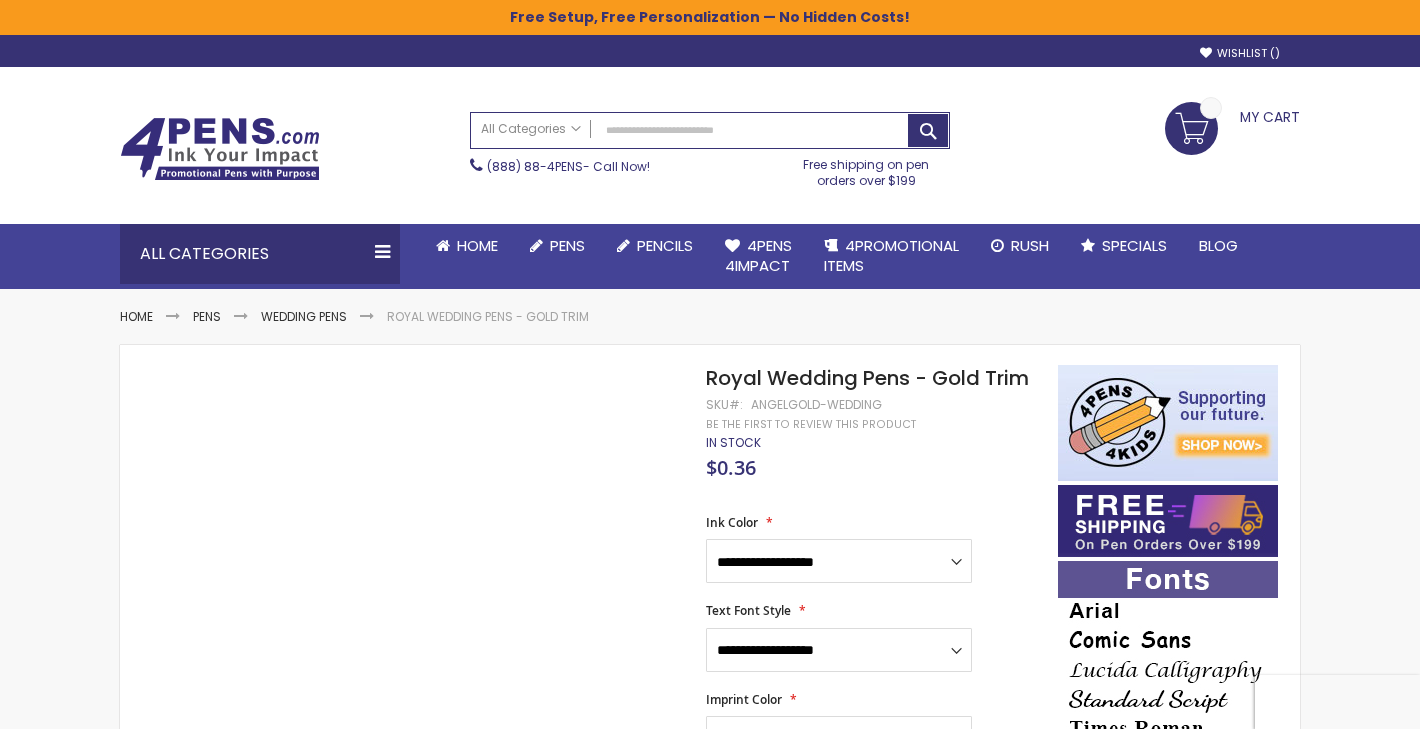 scroll, scrollTop: 0, scrollLeft: 0, axis: both 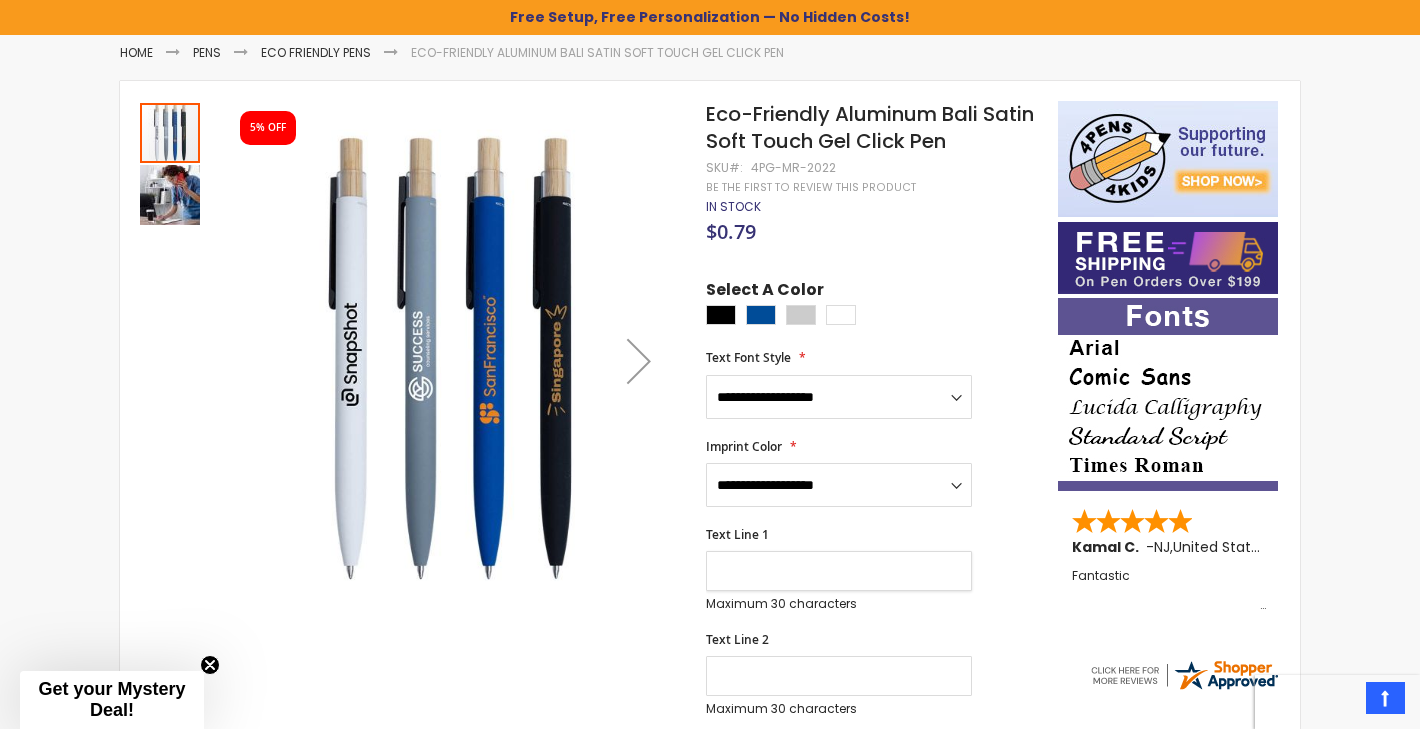 click on "Text Line 1" at bounding box center (839, 571) 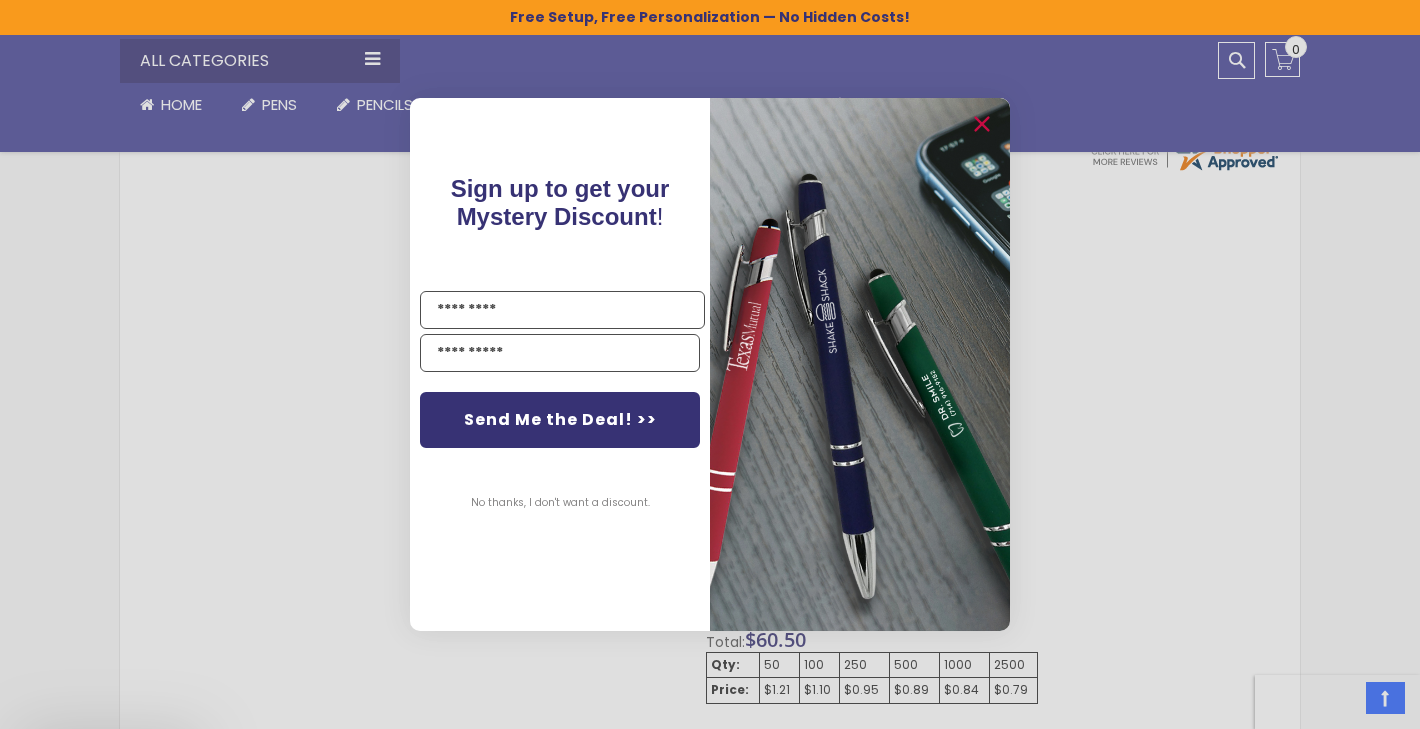 scroll, scrollTop: 800, scrollLeft: 0, axis: vertical 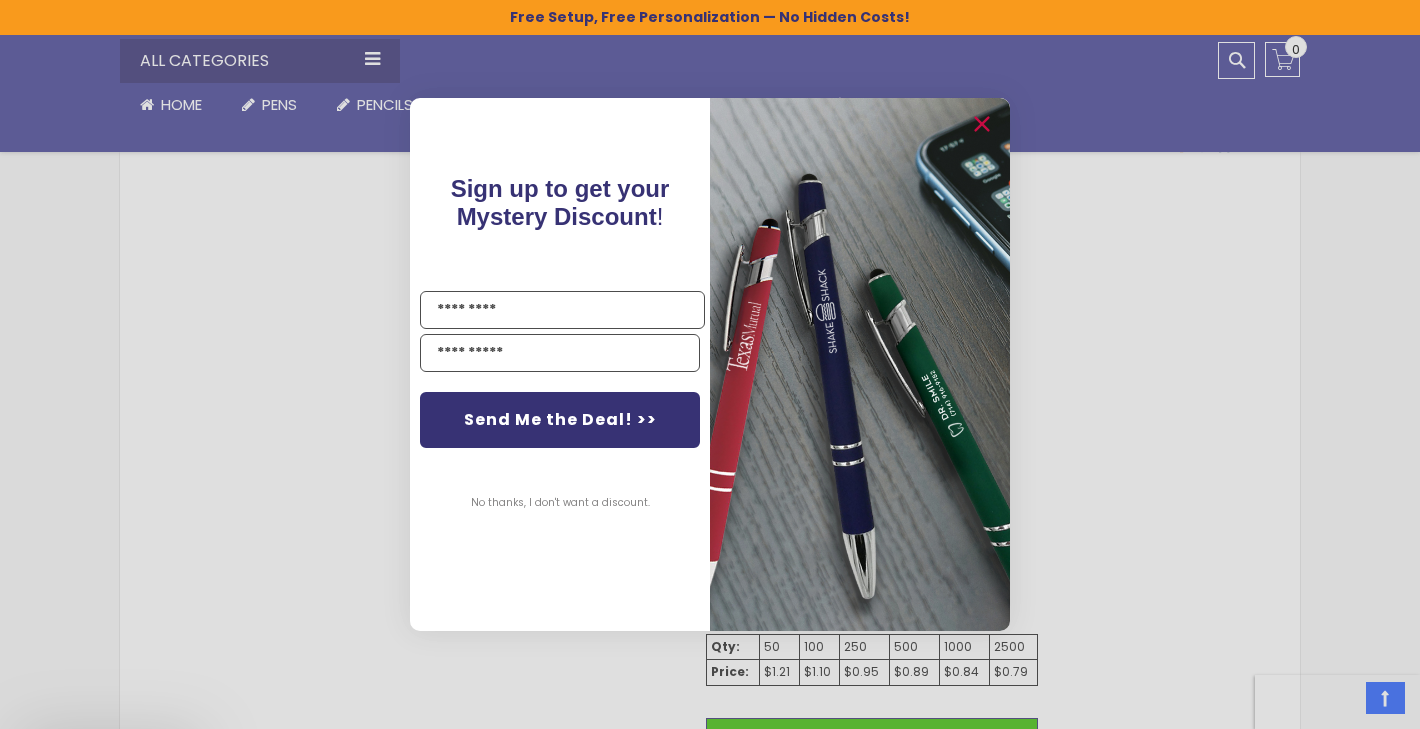 type on "**********" 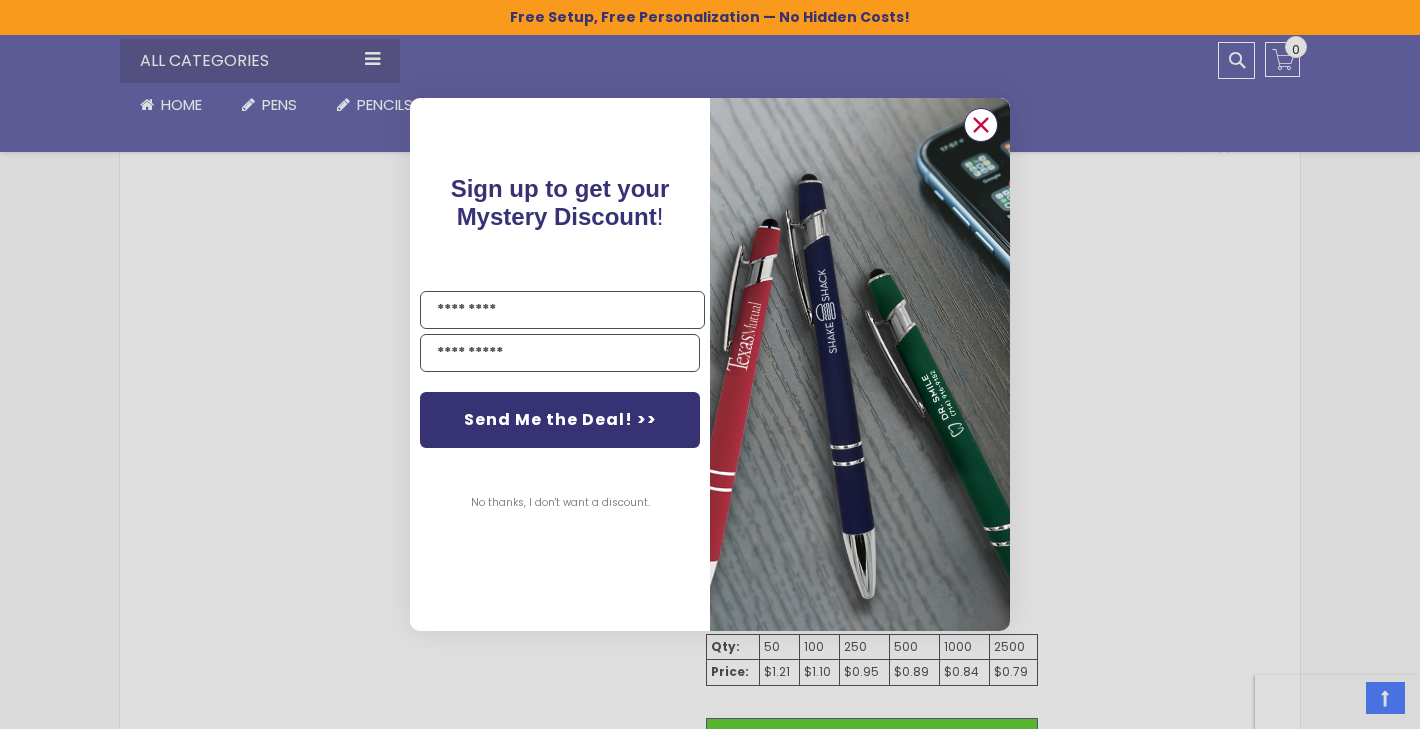 click 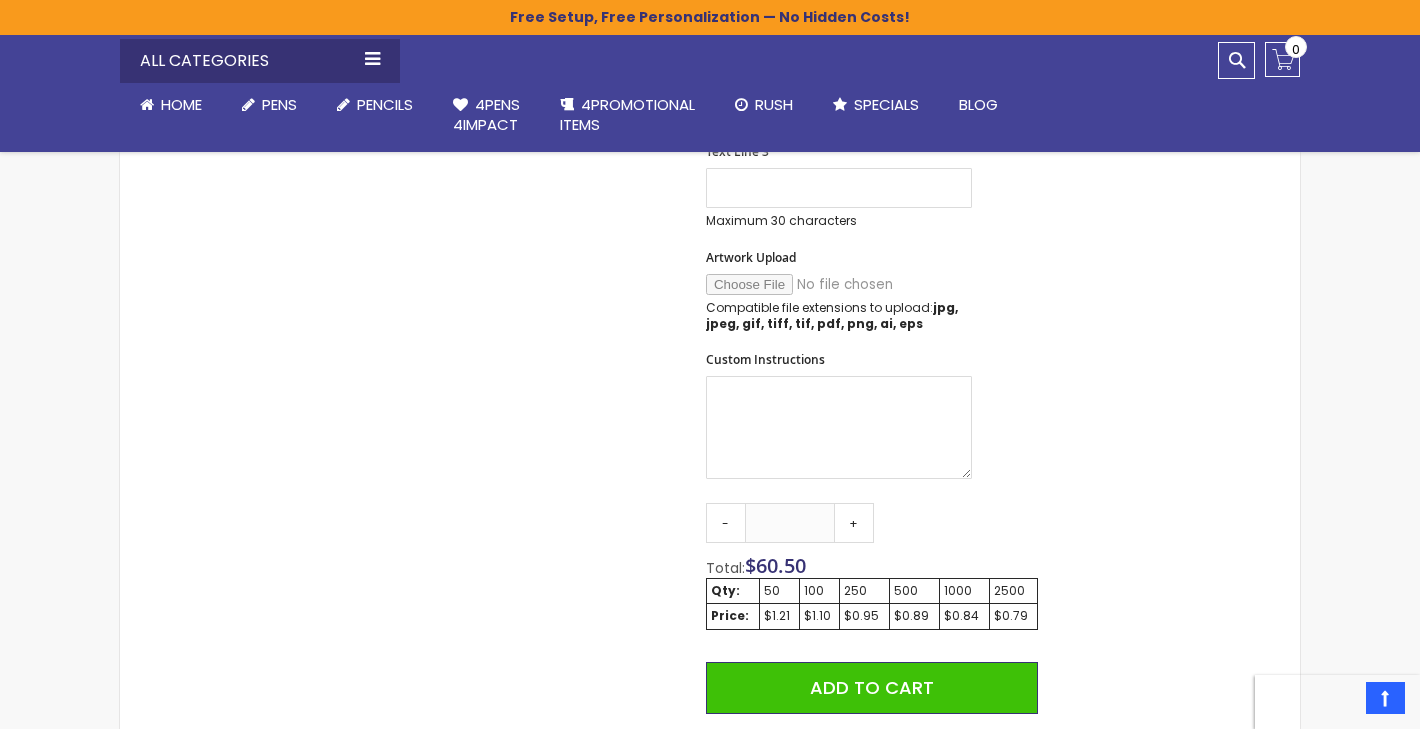 scroll, scrollTop: 857, scrollLeft: 0, axis: vertical 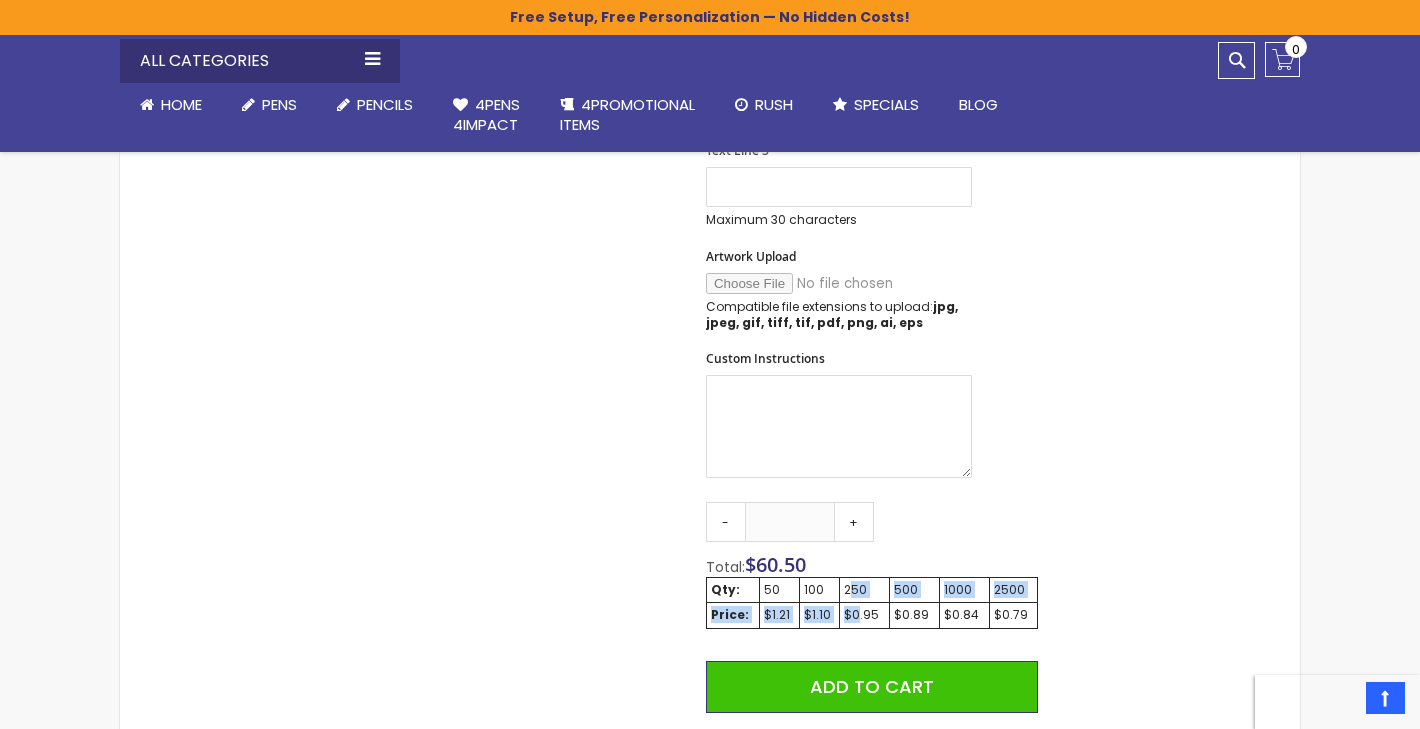 drag, startPoint x: 850, startPoint y: 566, endPoint x: 857, endPoint y: 591, distance: 25.96151 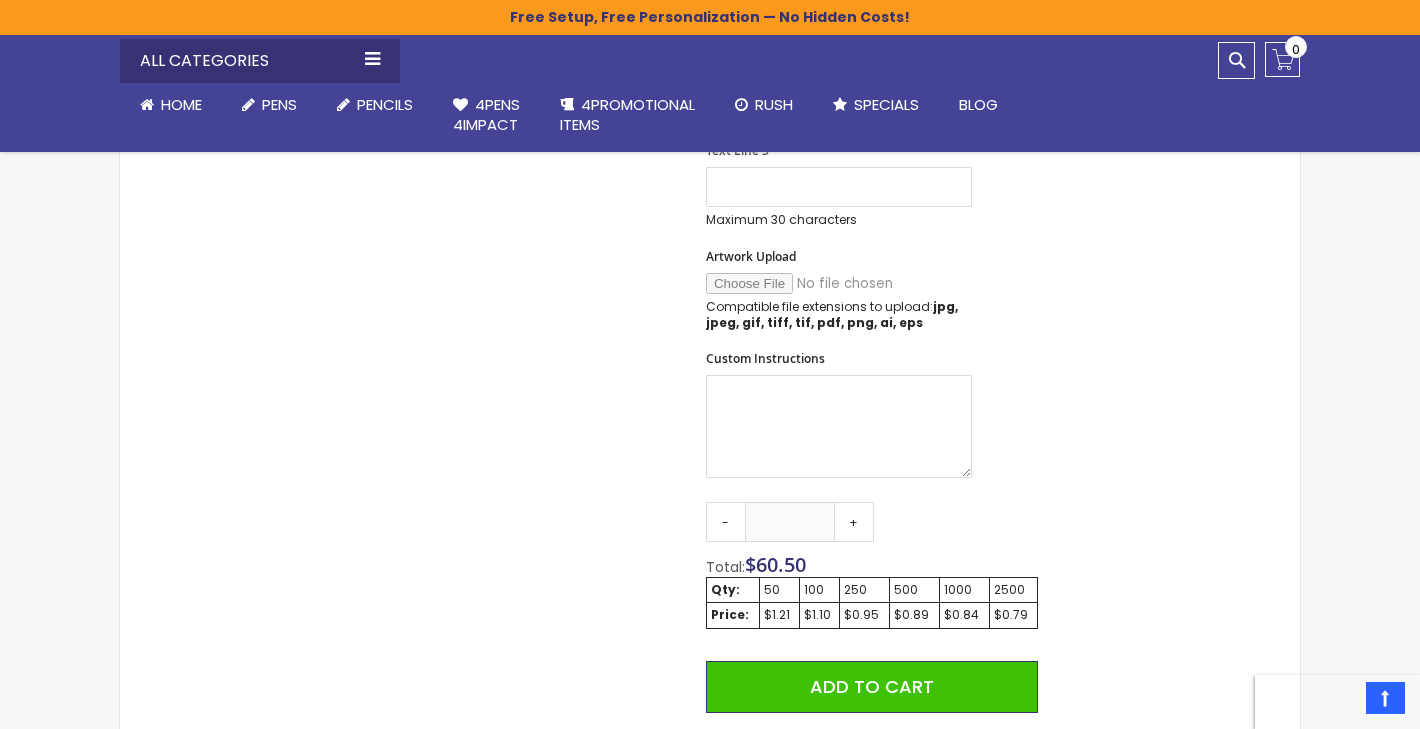 click on "**********" at bounding box center [872, 314] 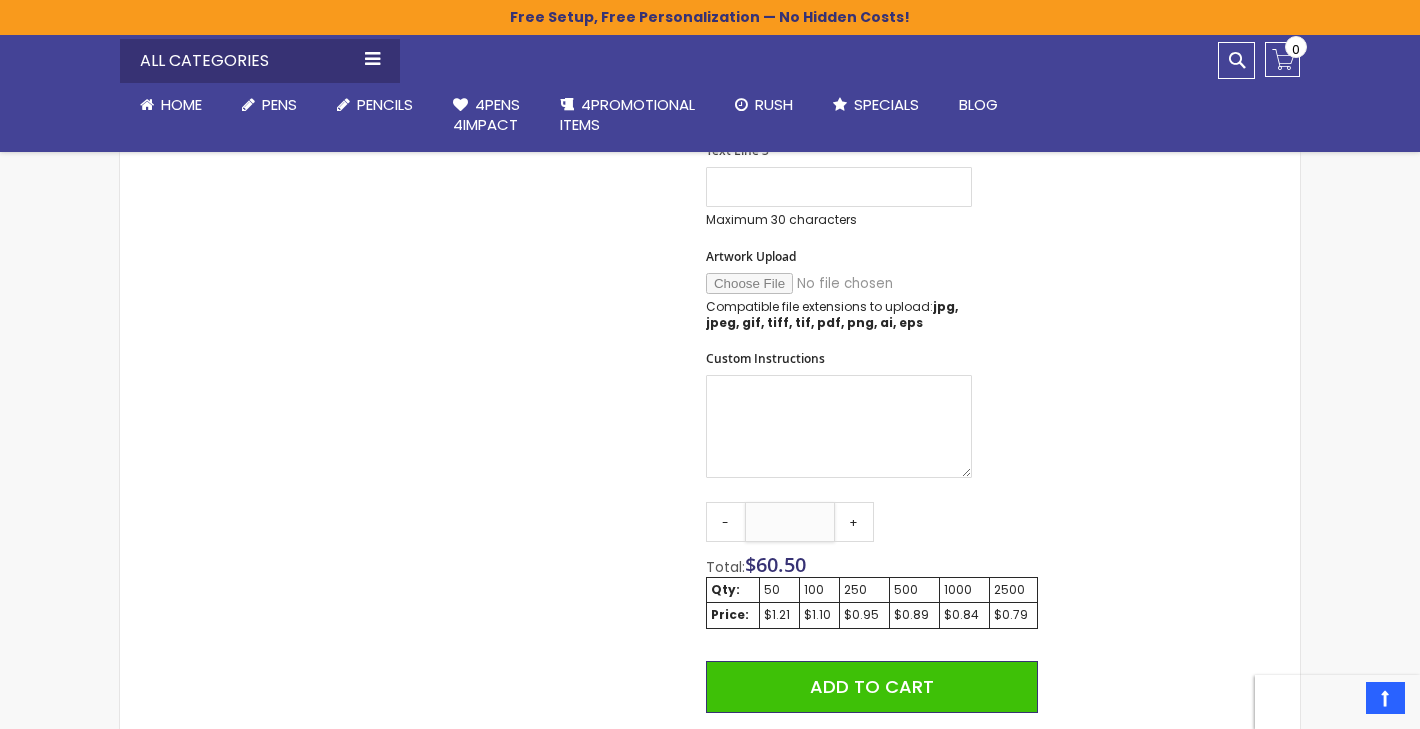 click on "**" at bounding box center (790, 522) 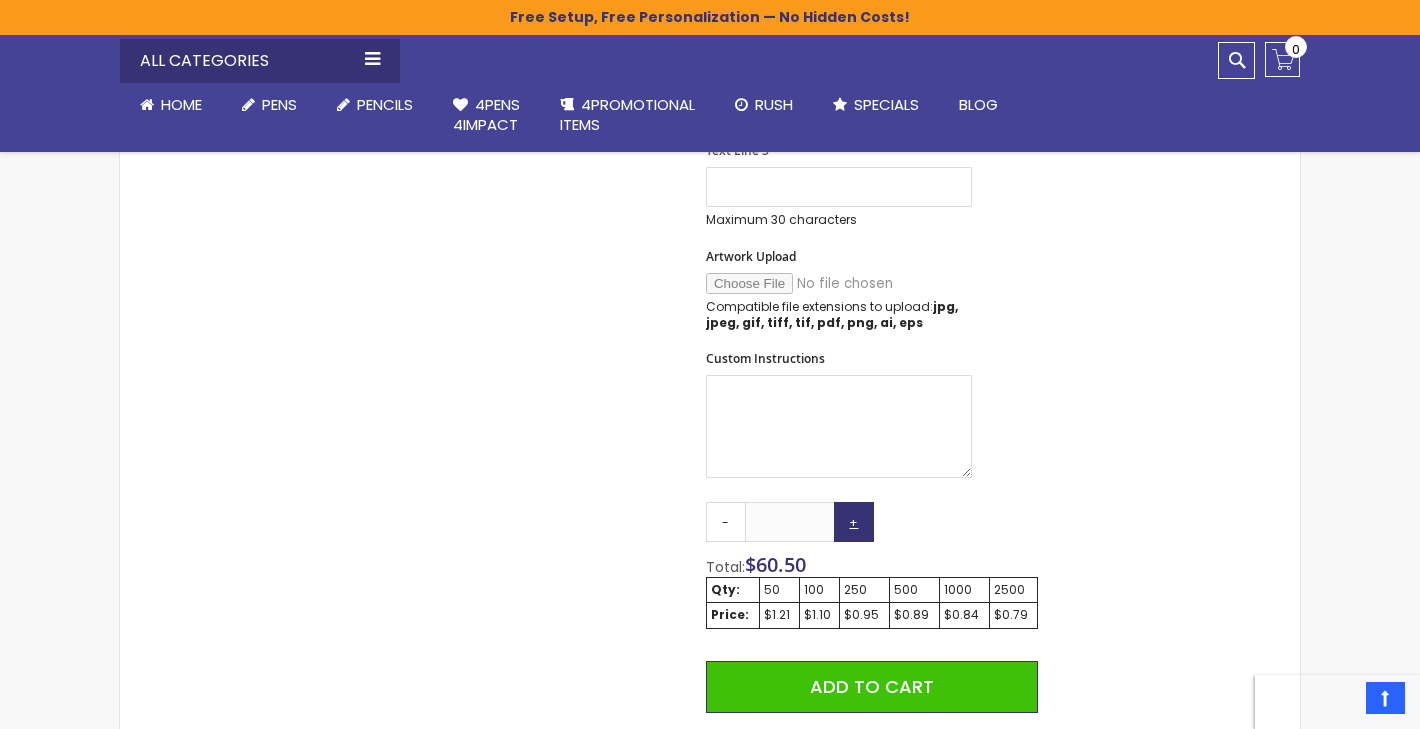 click on "+" at bounding box center [854, 522] 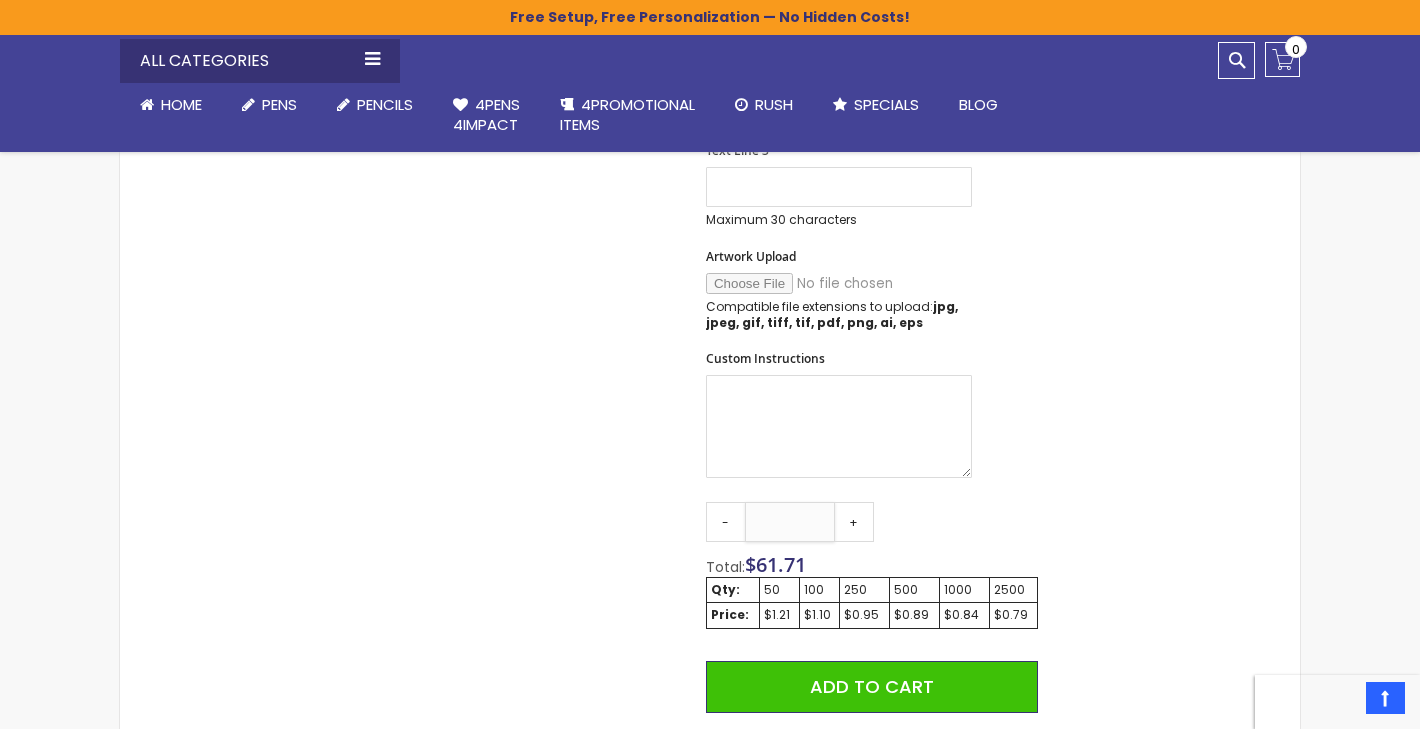 click on "**" at bounding box center (790, 522) 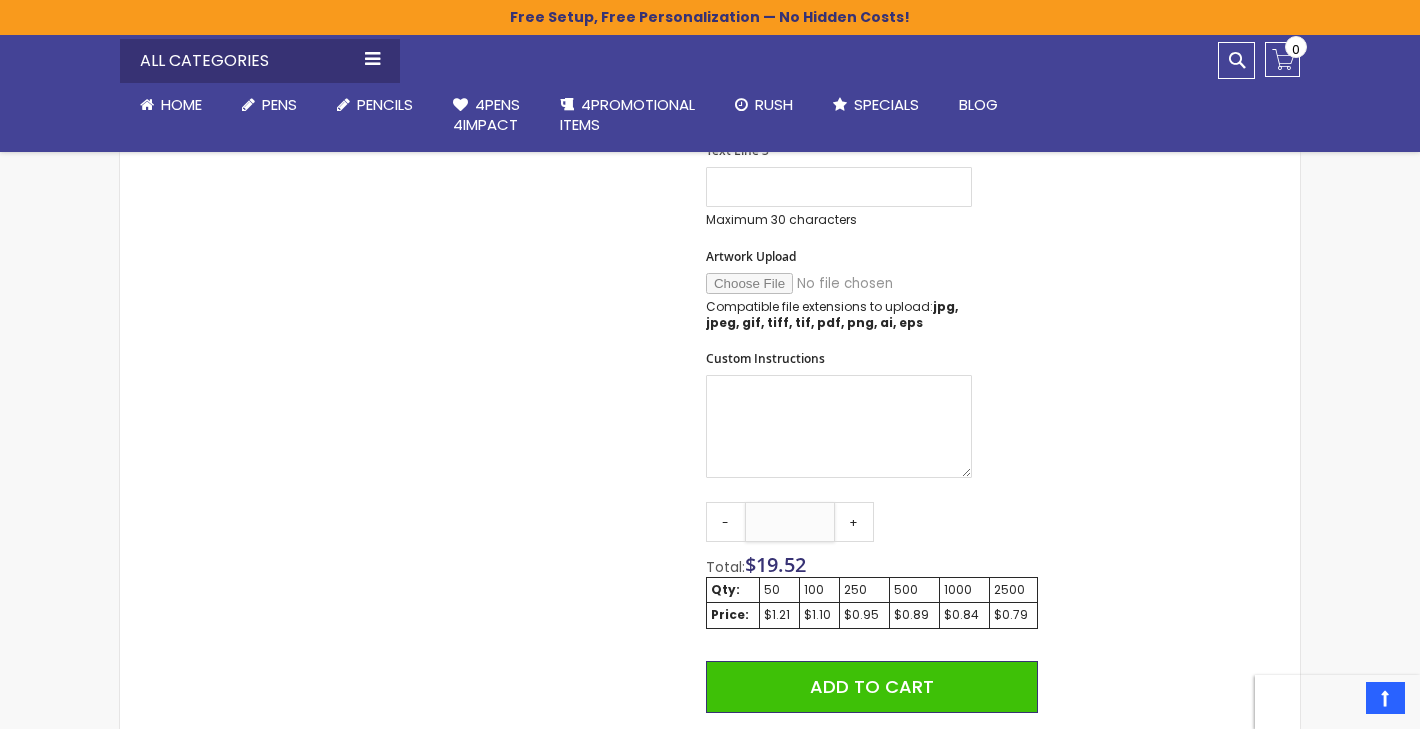 type on "*" 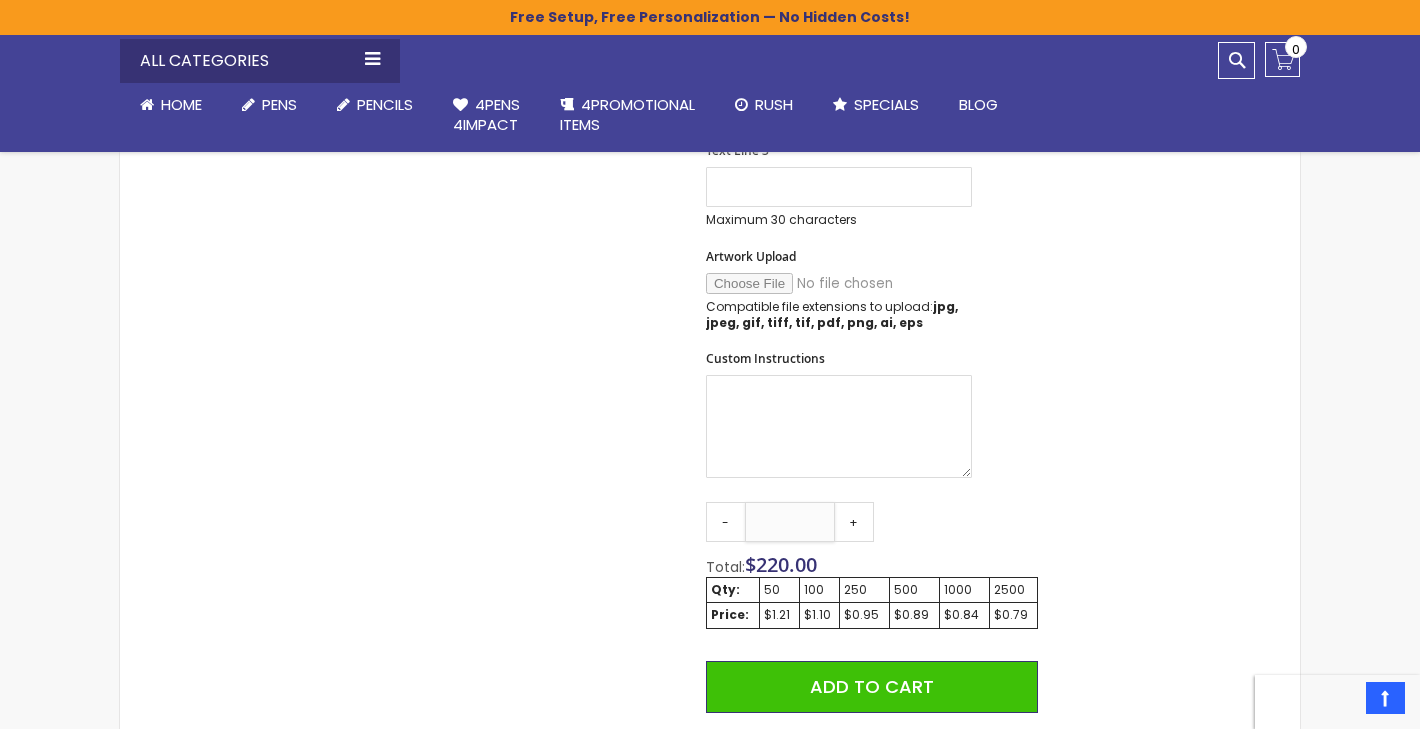 type on "***" 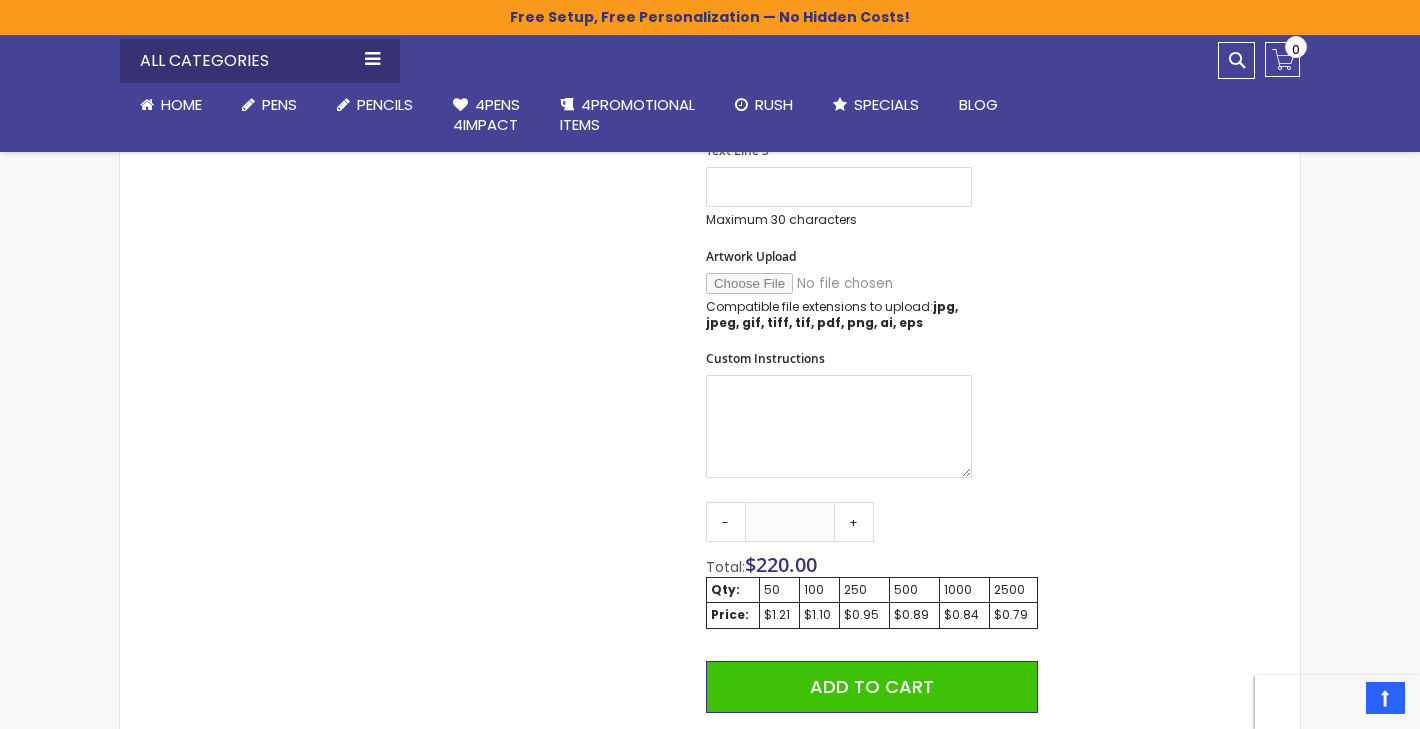 click on "Qty
-
***
+
Total:  $ 220.00
Qty:
50
100
250
500
1000
2500
Price:
$1.21
$1.10
$0.95
$0.89
$0.84
$0.79
Add to Cart
@import url(//fonts.googleapis.com/css?family=Google+Sans_old:500) ••••••" at bounding box center (872, 696) 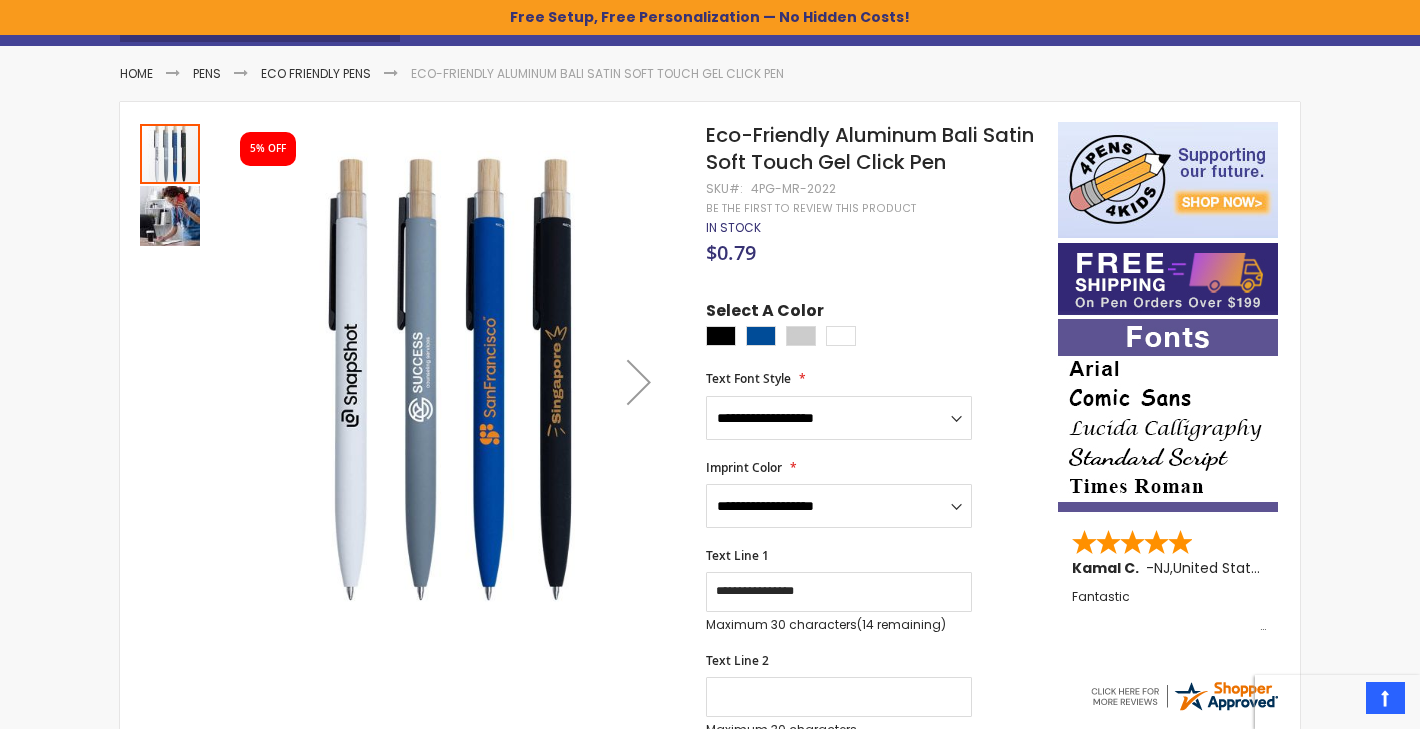 scroll, scrollTop: 310, scrollLeft: 0, axis: vertical 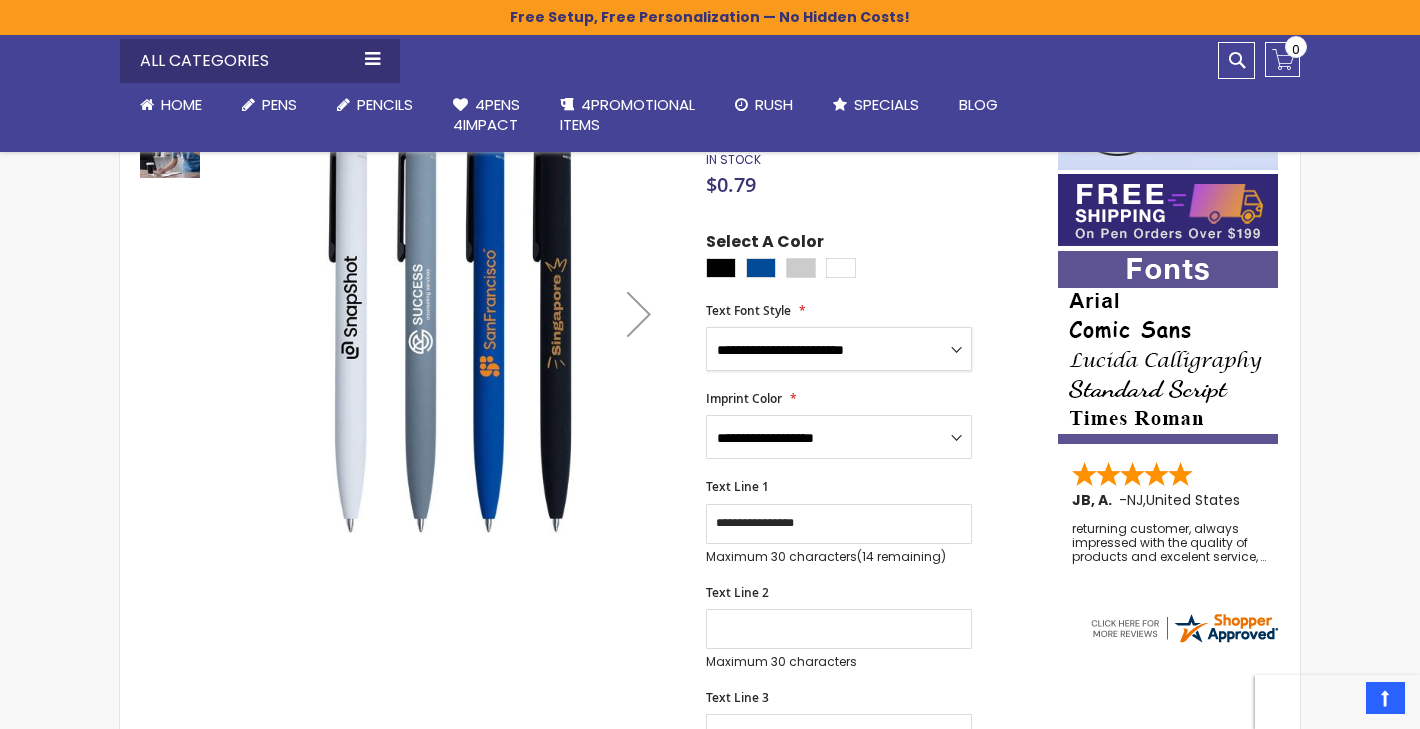 select on "*****" 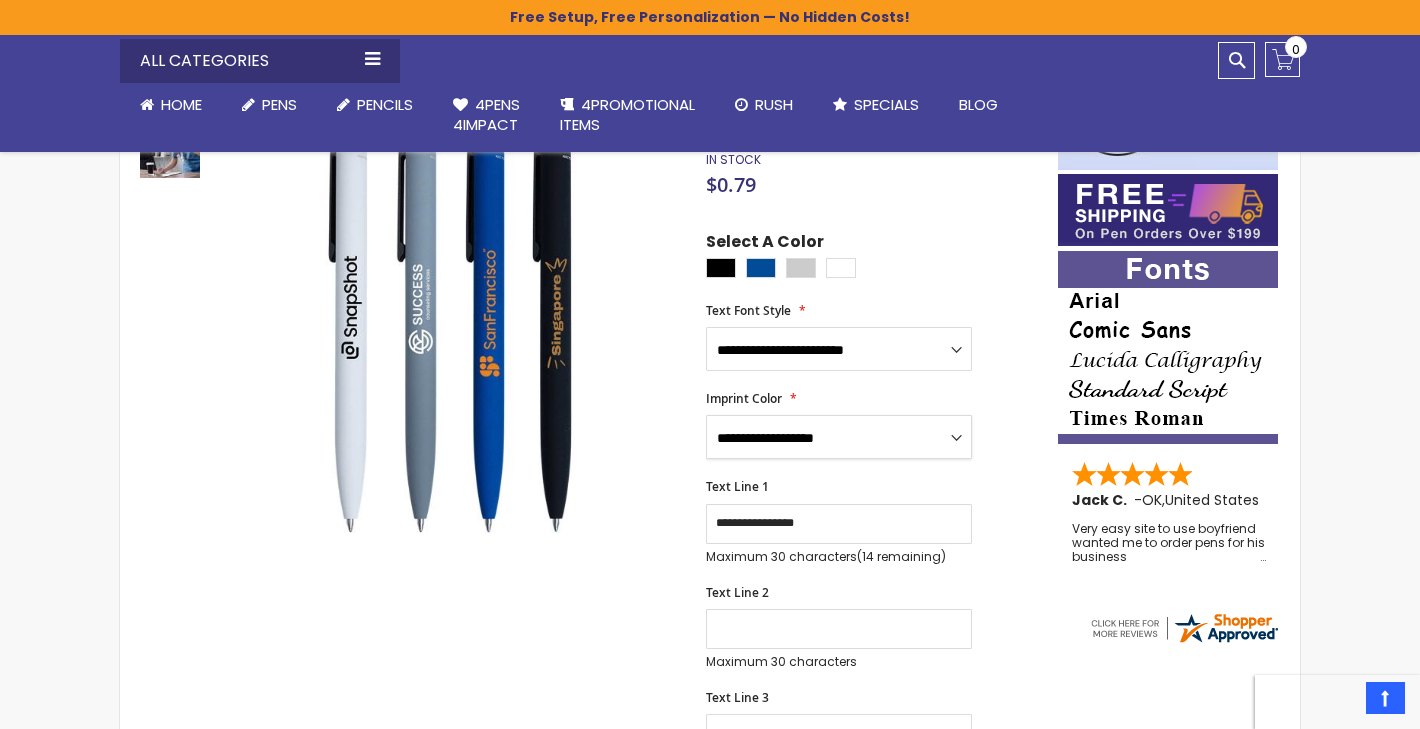 select on "*****" 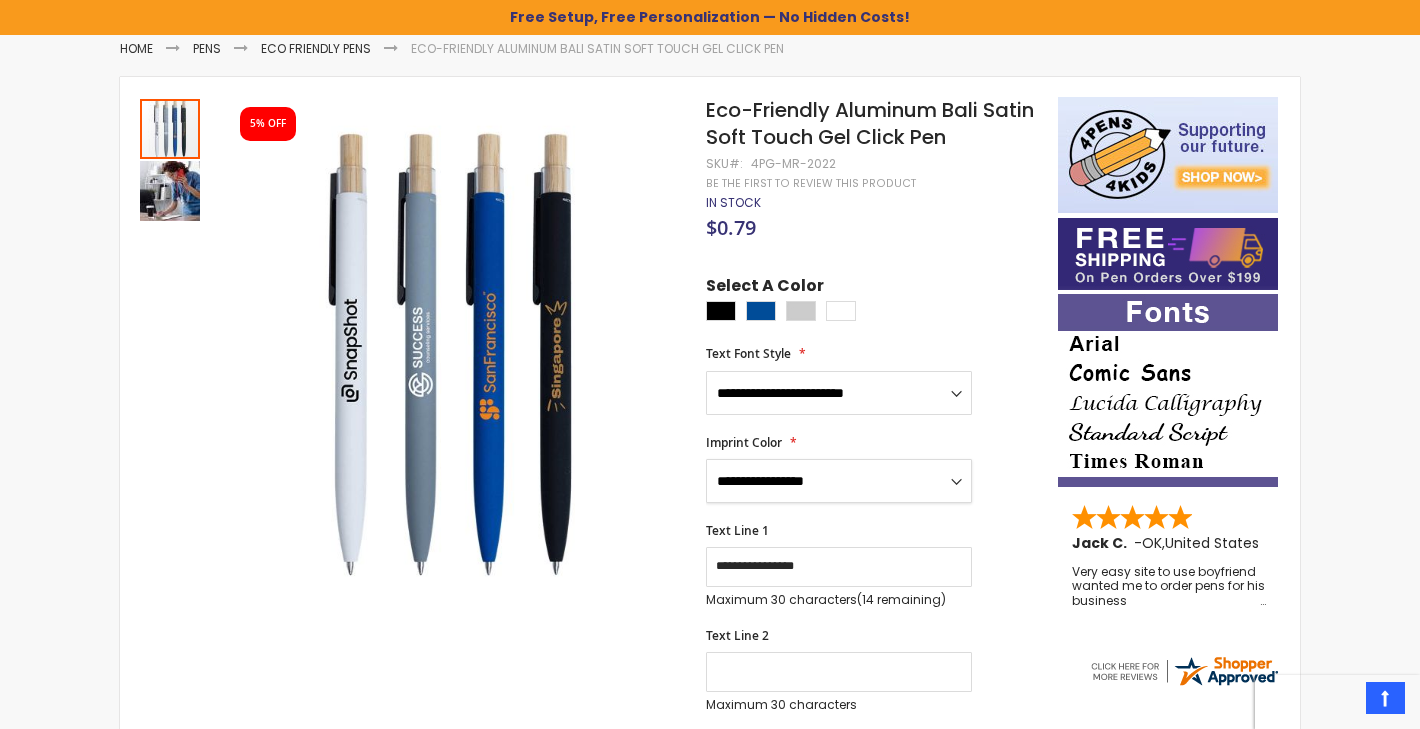 scroll, scrollTop: 249, scrollLeft: 0, axis: vertical 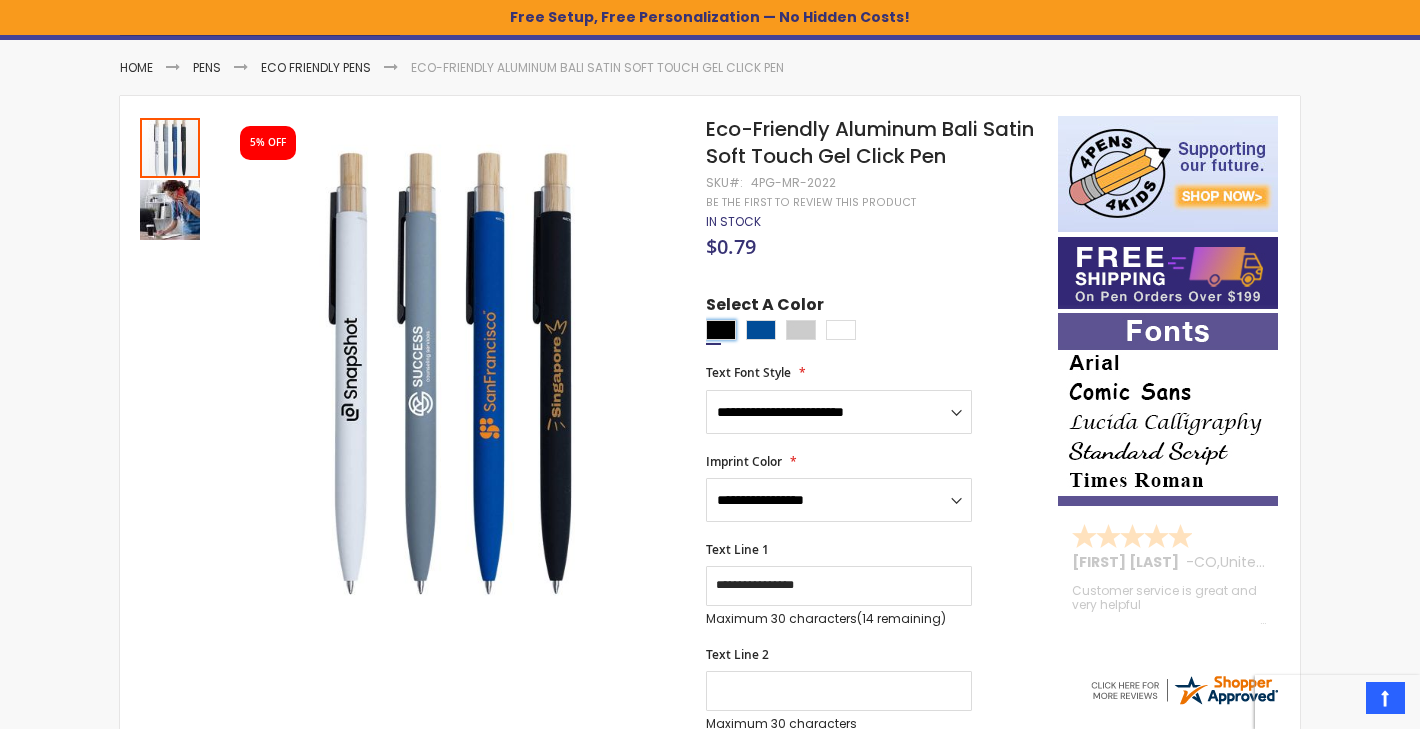 click at bounding box center [721, 330] 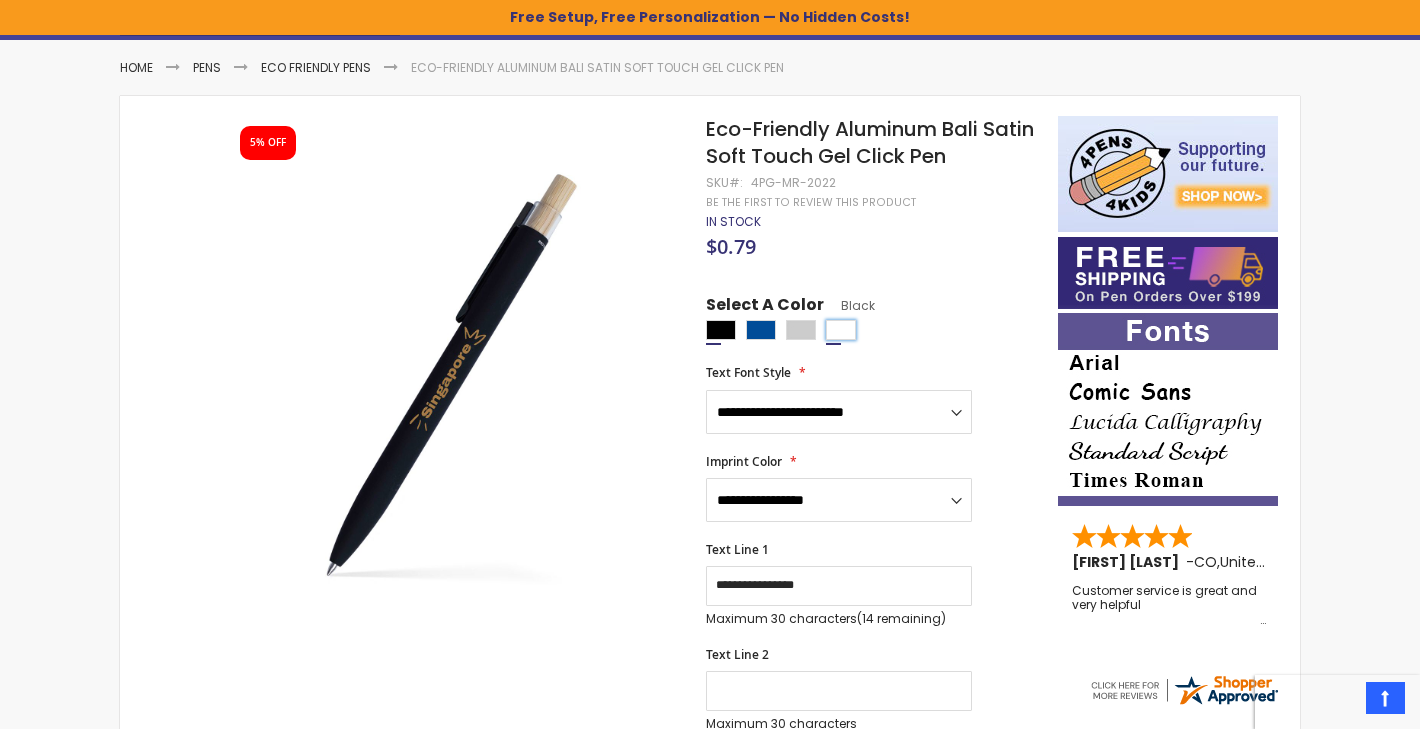 click at bounding box center (841, 330) 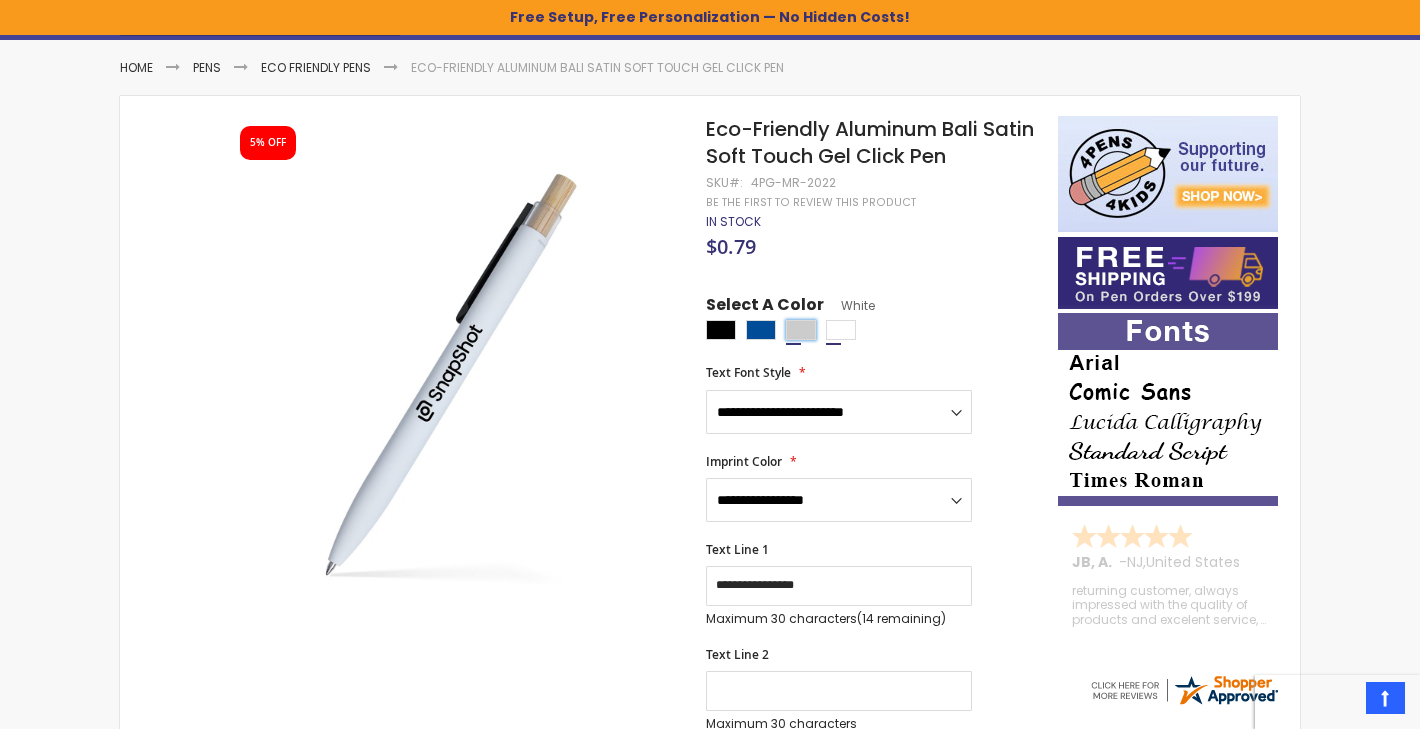 click at bounding box center [801, 330] 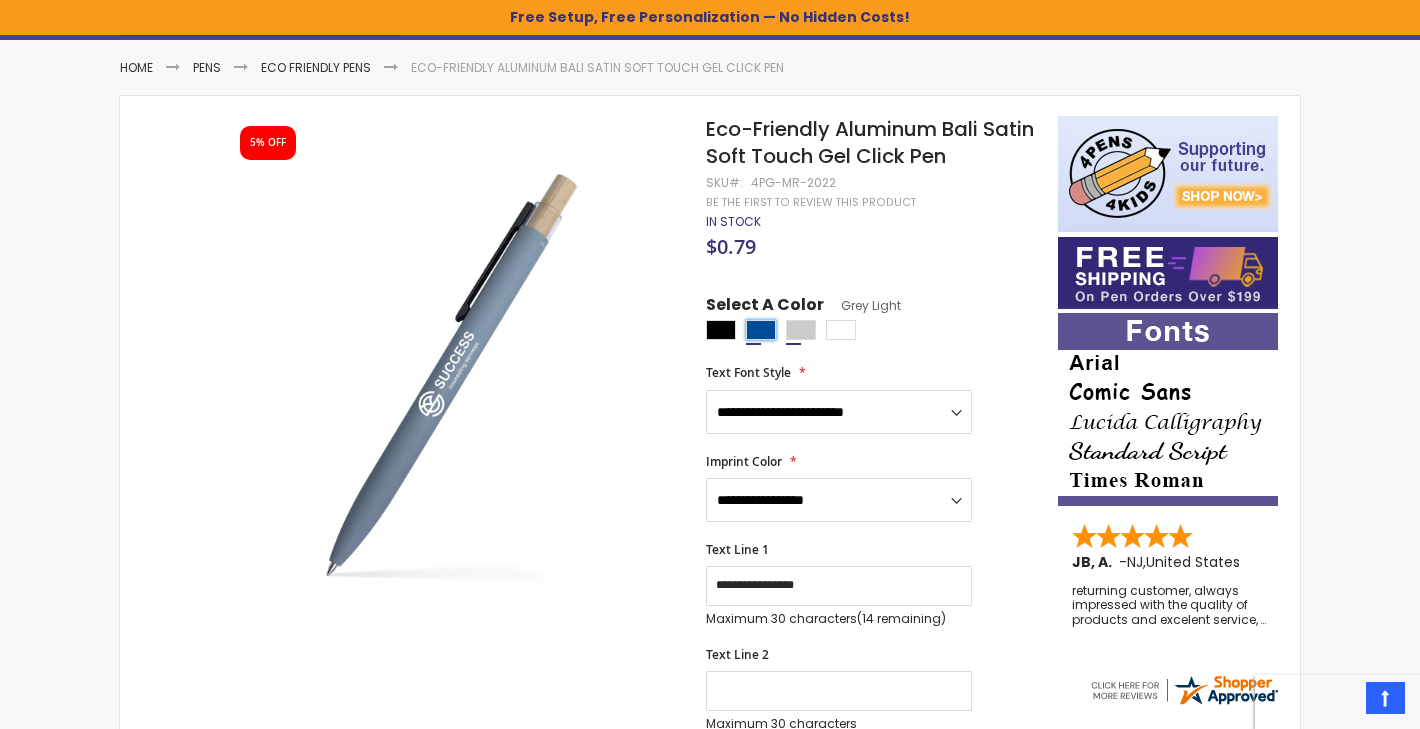 click at bounding box center (761, 330) 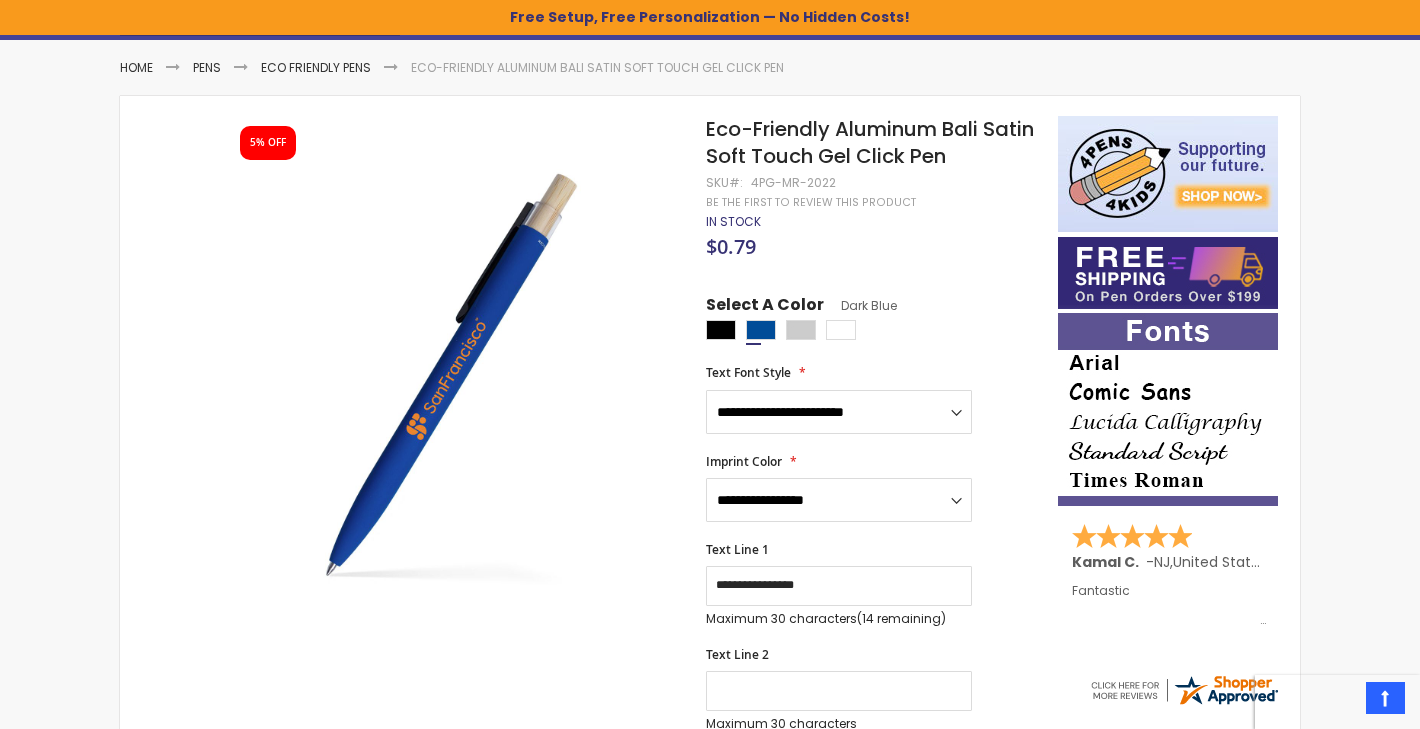 click at bounding box center [877, 332] 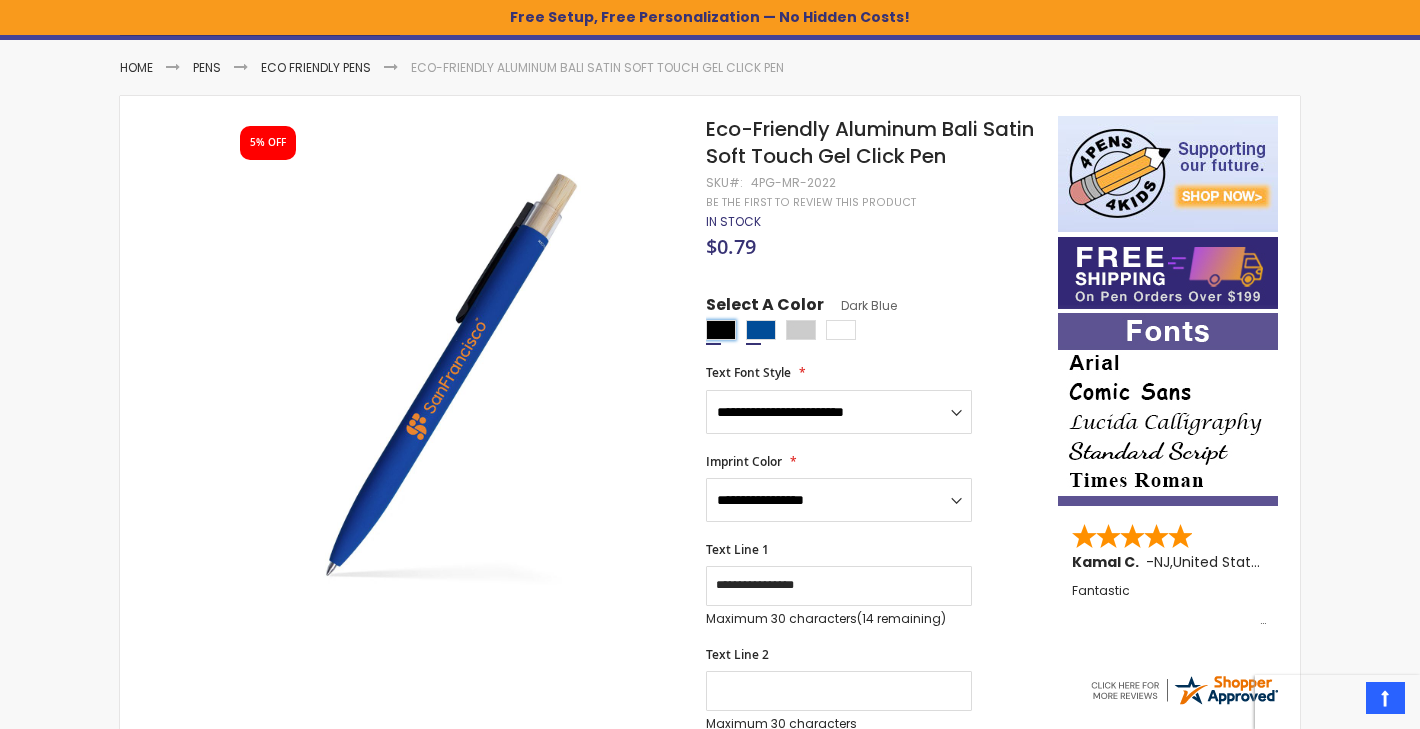 click at bounding box center (721, 330) 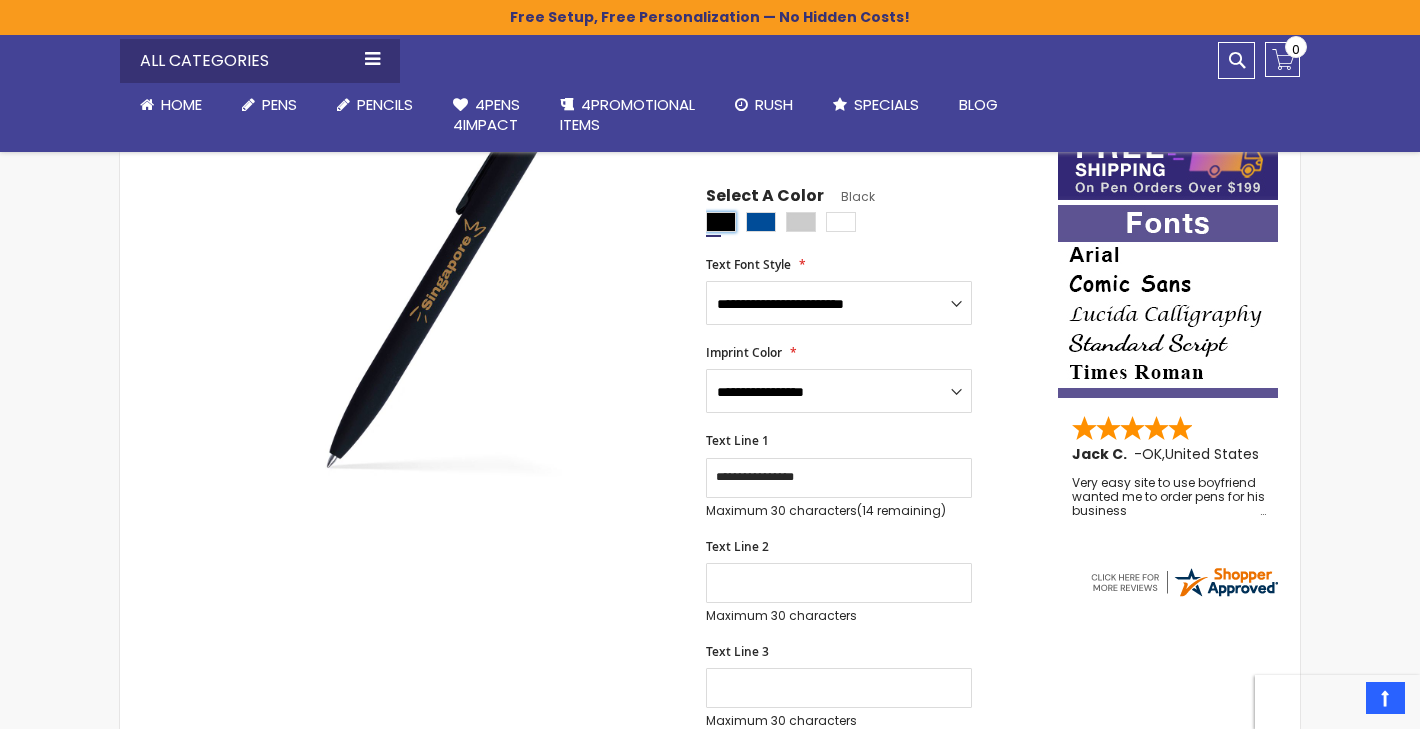 scroll, scrollTop: 367, scrollLeft: 0, axis: vertical 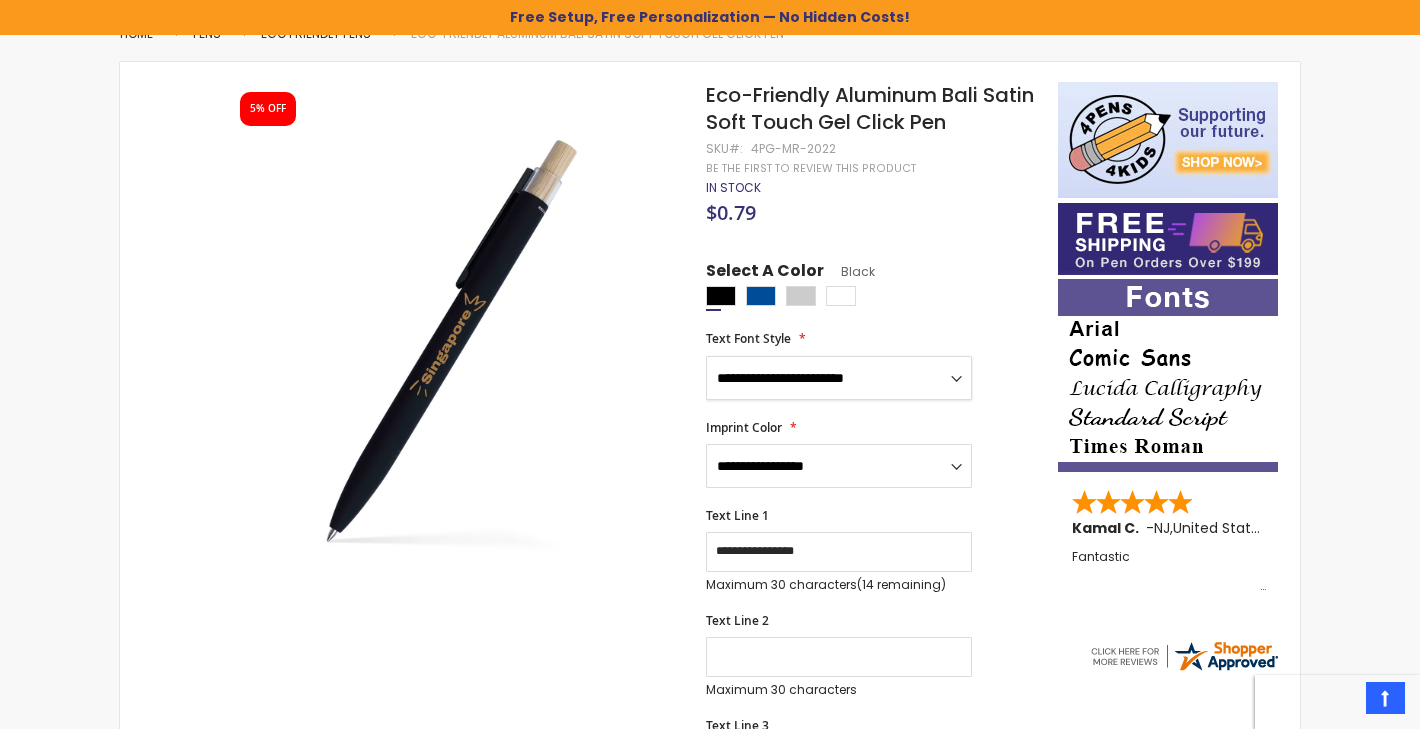 select on "*****" 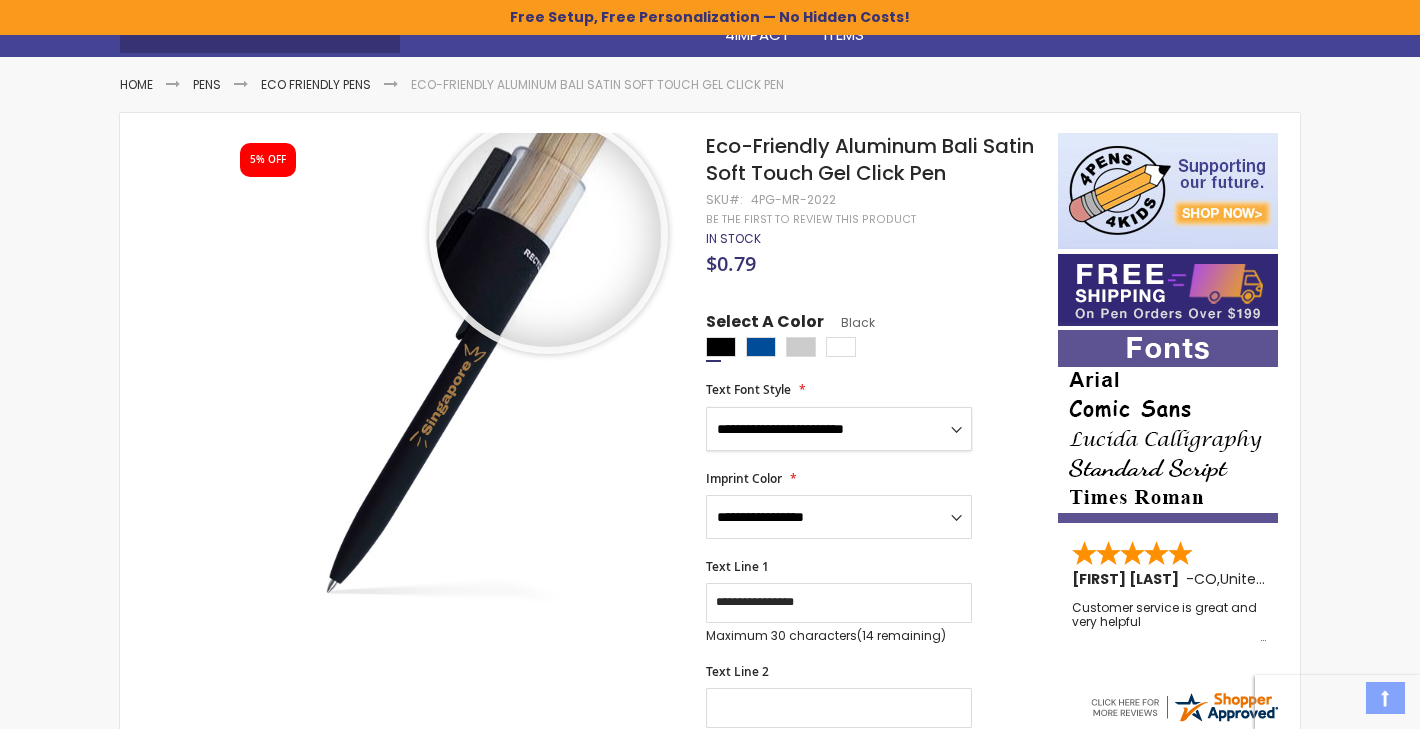 scroll, scrollTop: 279, scrollLeft: 0, axis: vertical 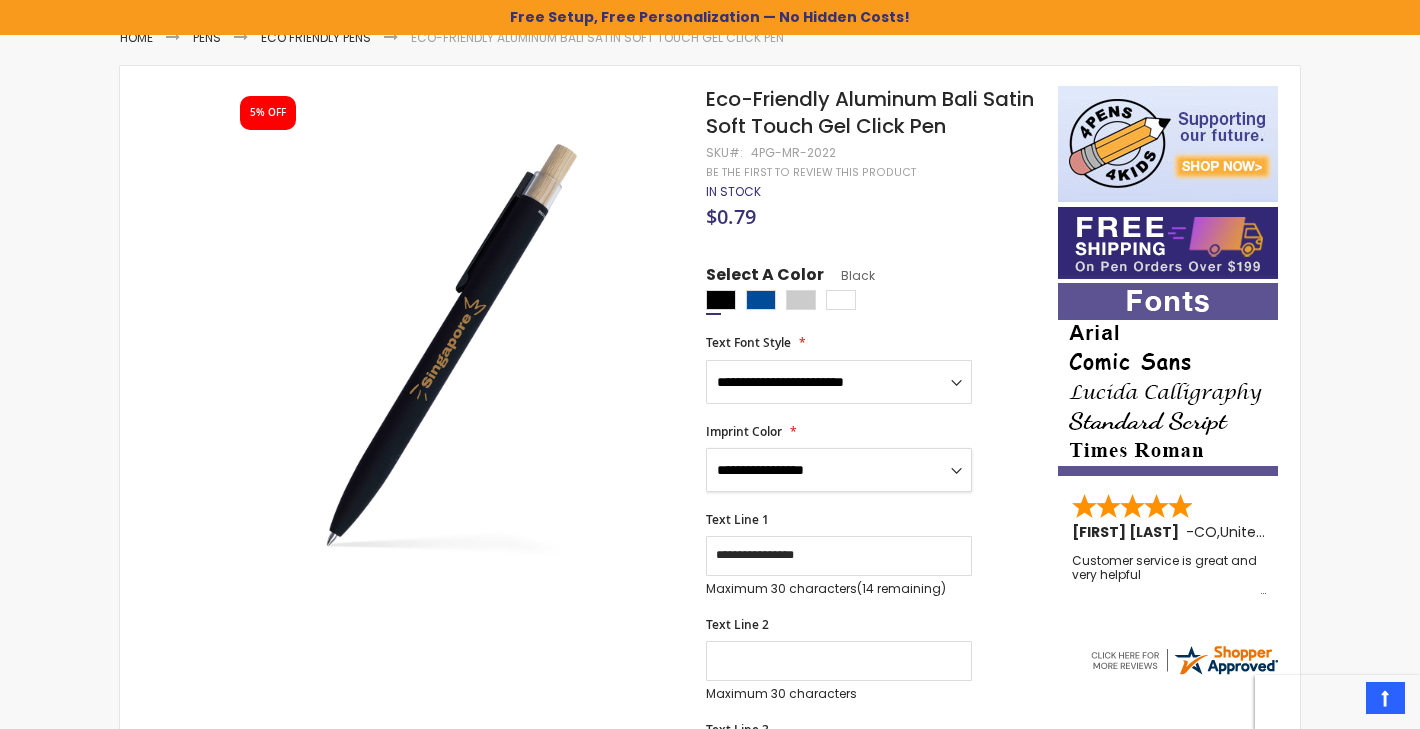 select on "*****" 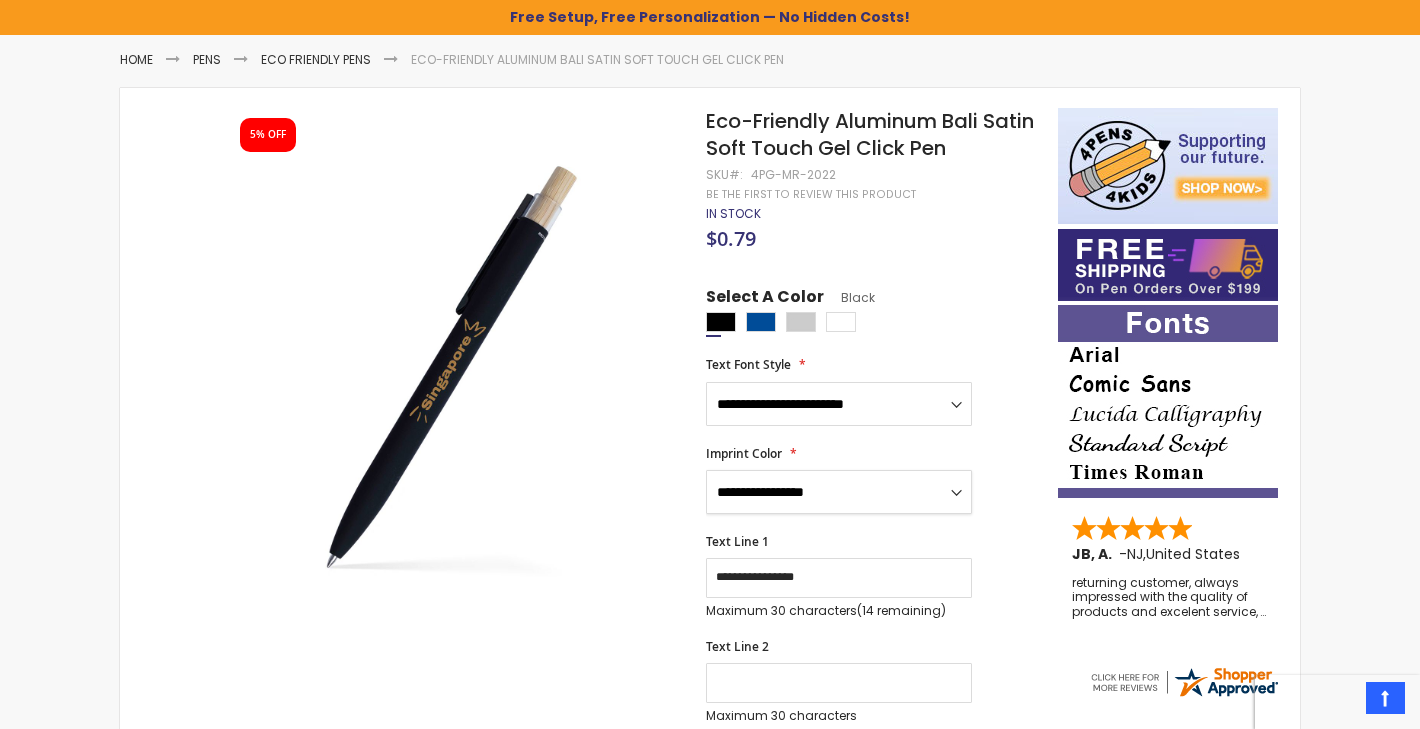 scroll, scrollTop: 258, scrollLeft: 0, axis: vertical 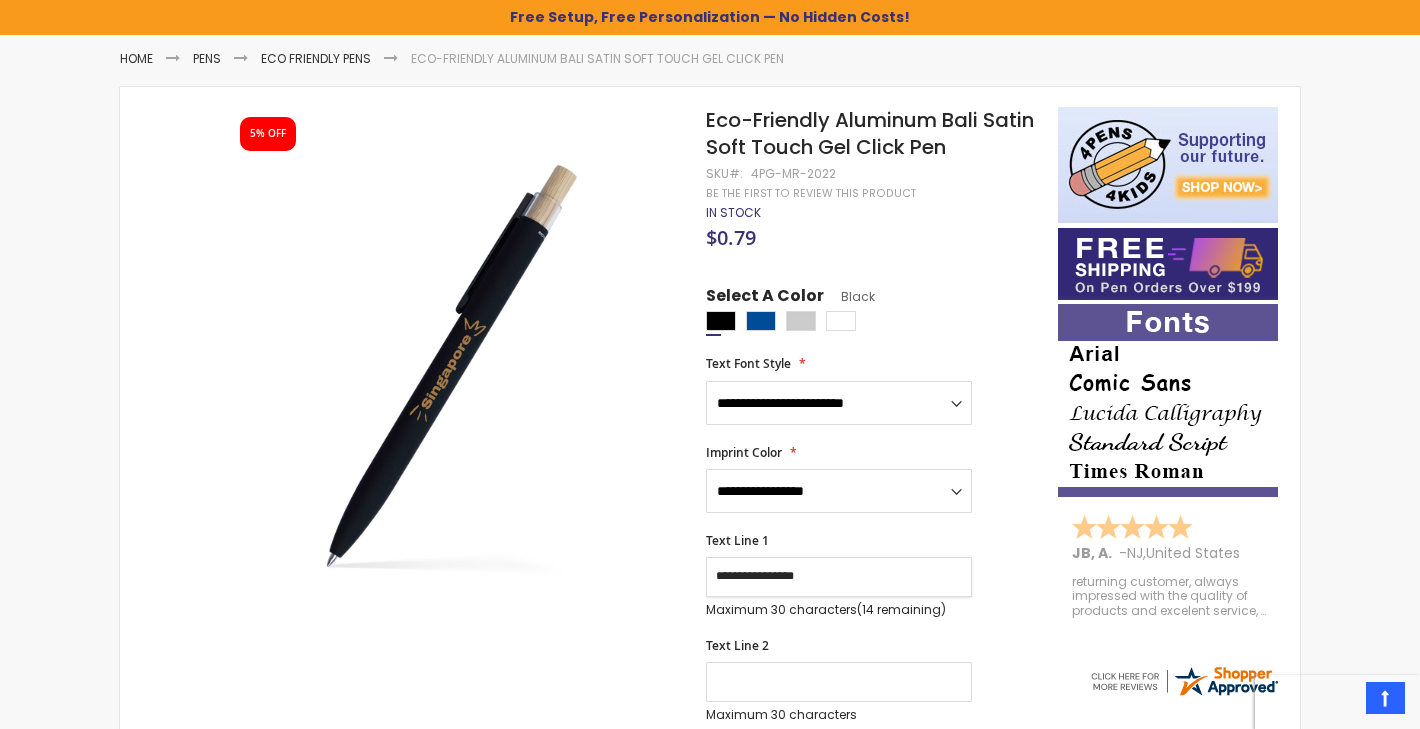click on "**********" at bounding box center [839, 577] 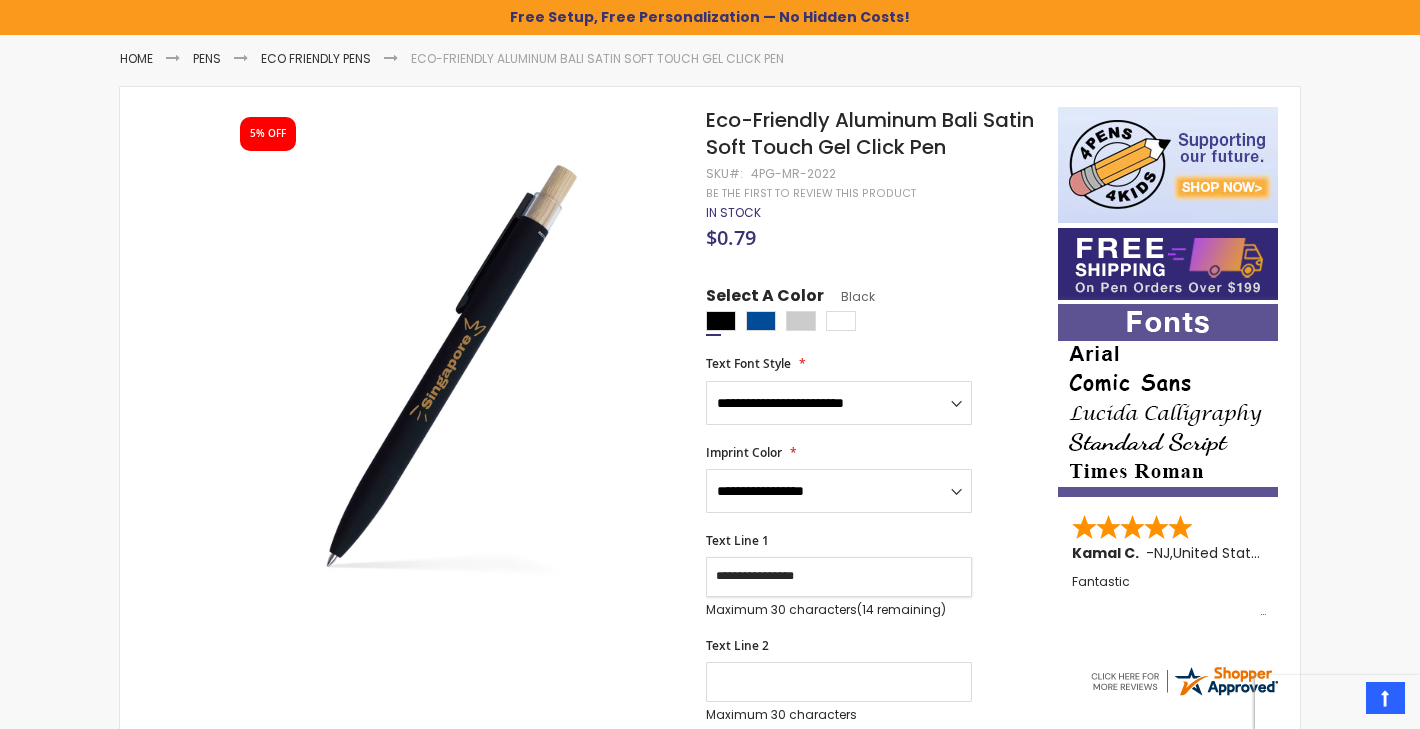 drag, startPoint x: 846, startPoint y: 563, endPoint x: 707, endPoint y: 562, distance: 139.0036 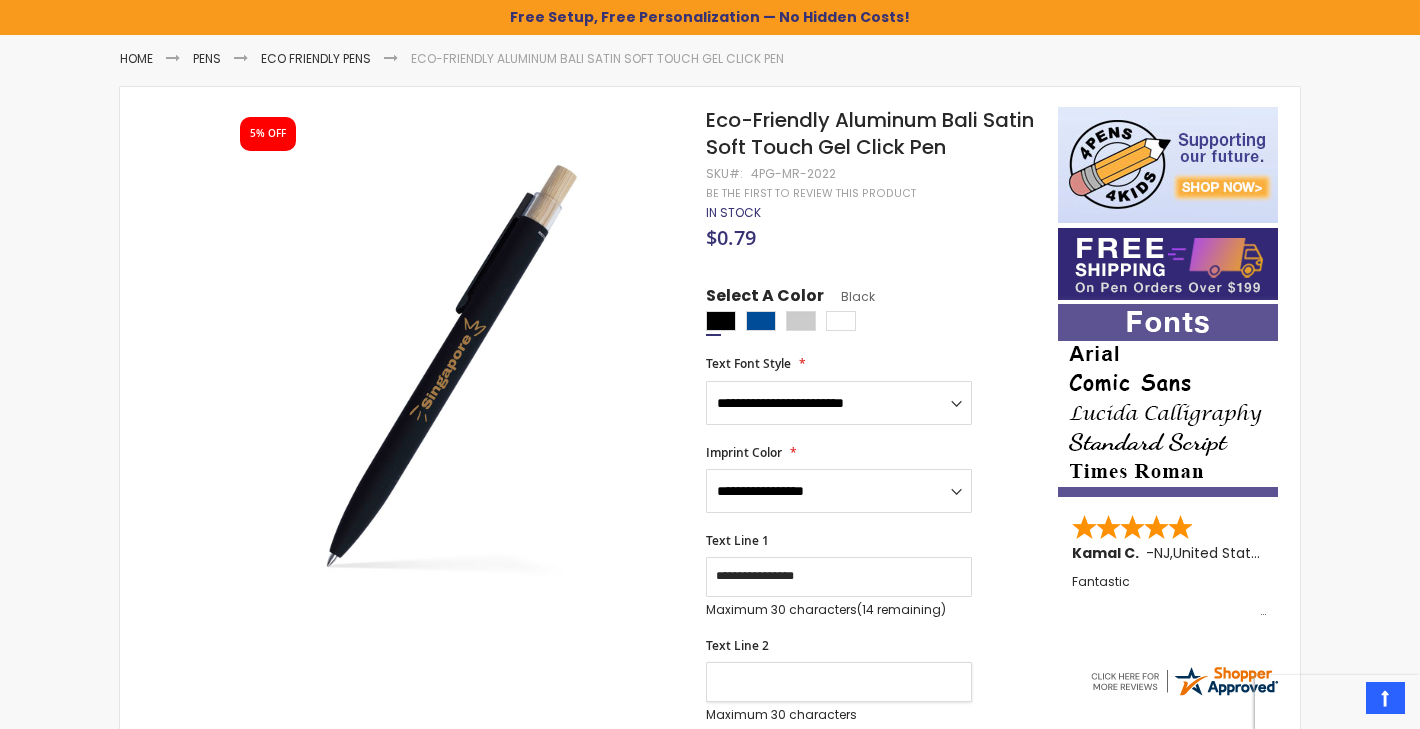 click on "Text Line 2" at bounding box center [839, 682] 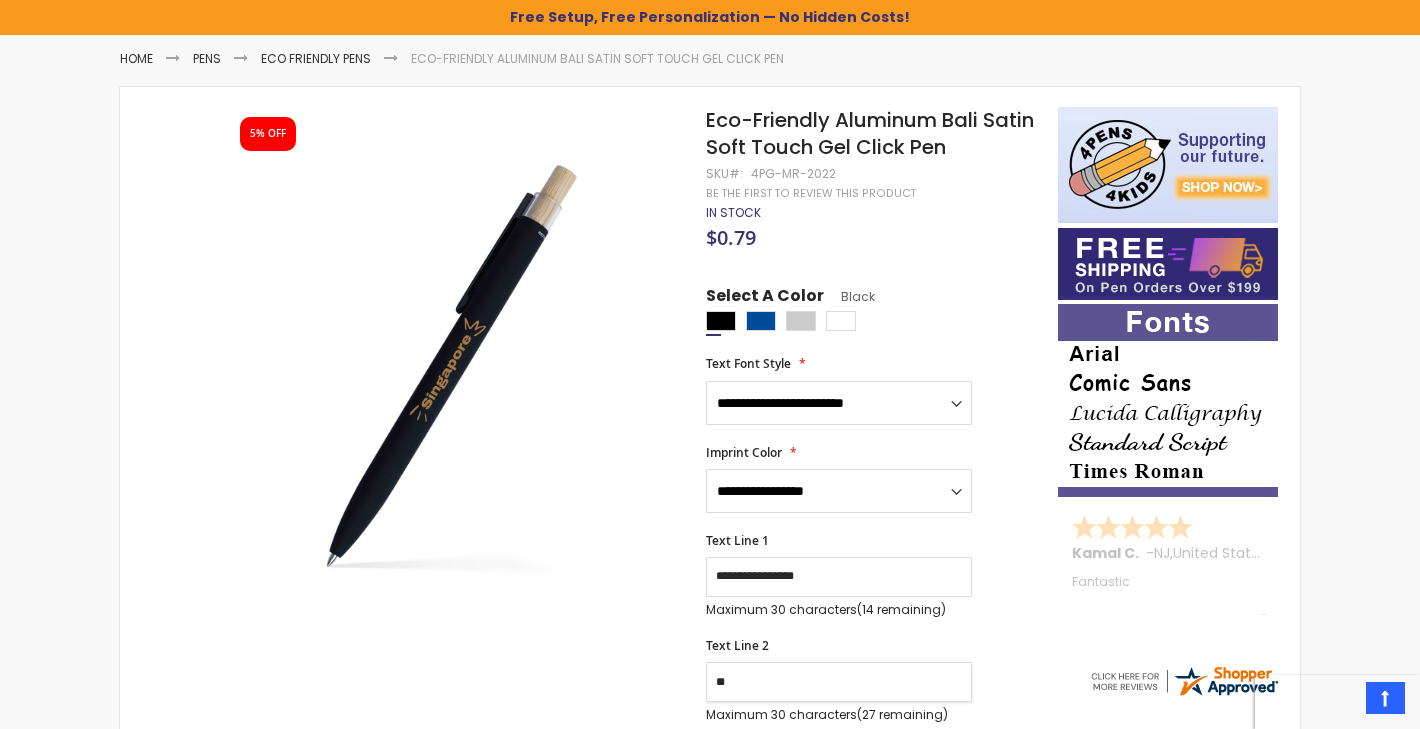 type on "*" 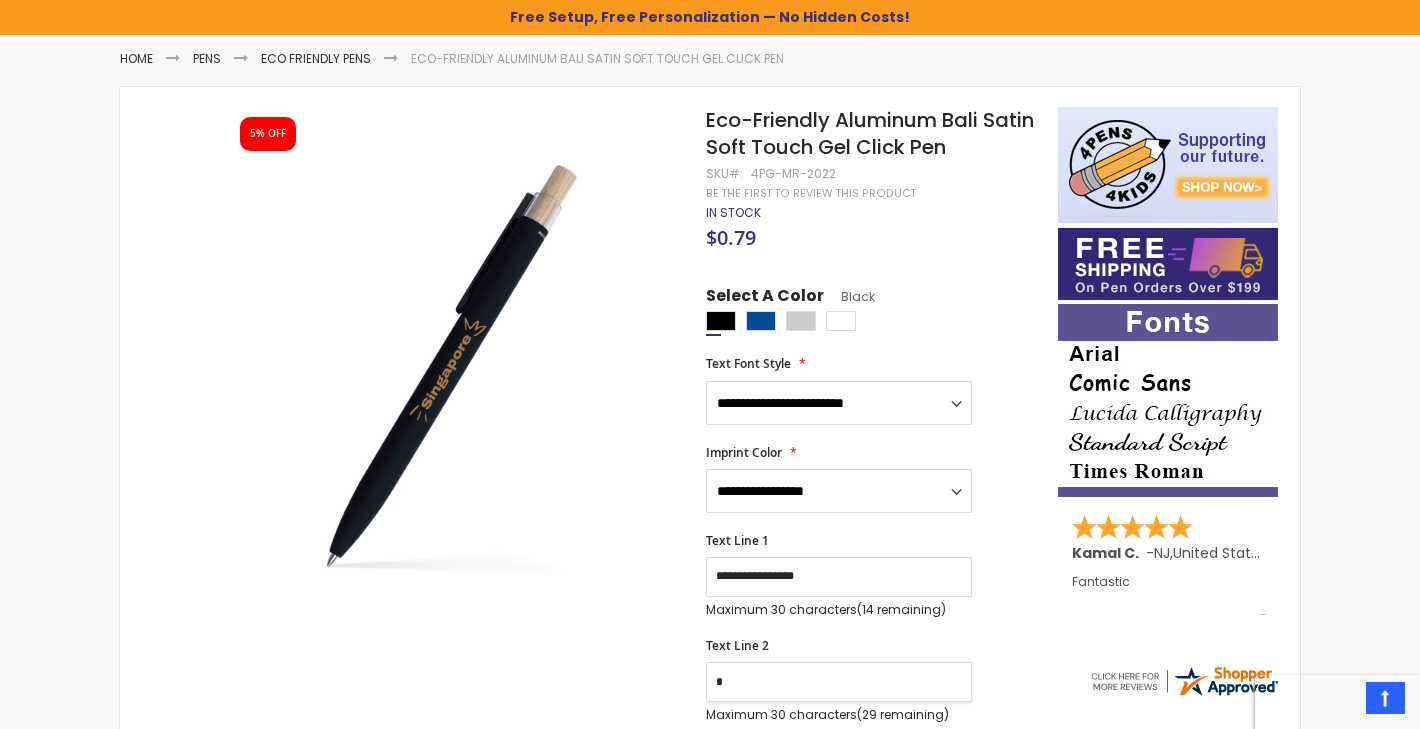 type 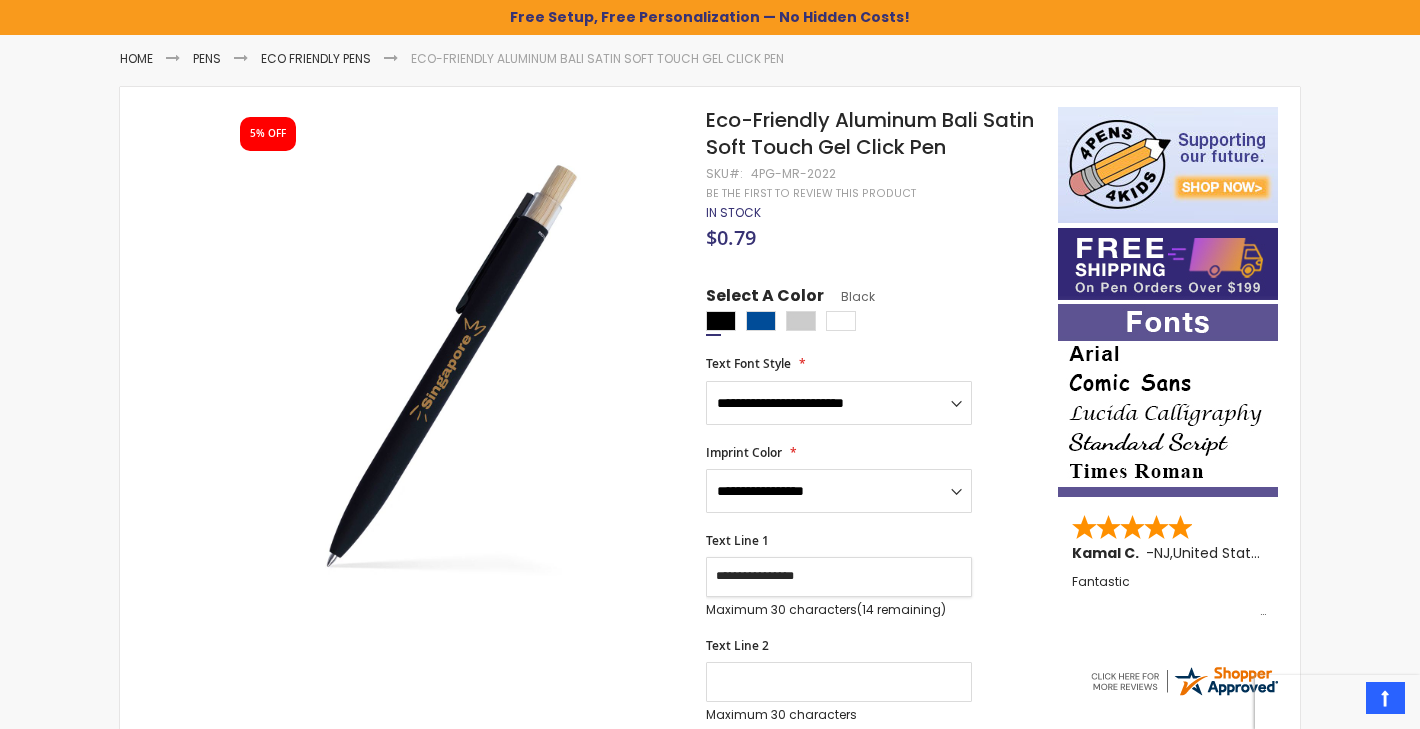 click on "**********" at bounding box center (839, 577) 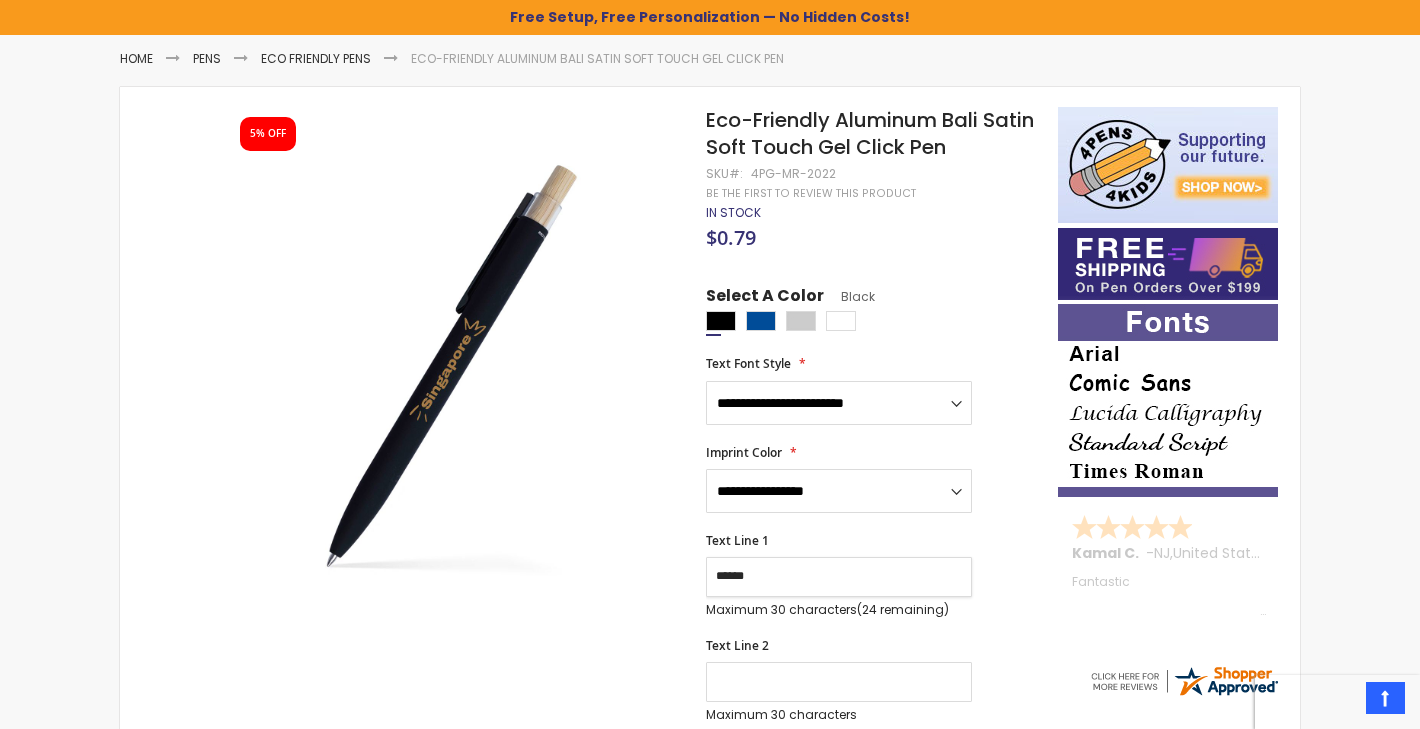 click on "*****" at bounding box center [839, 577] 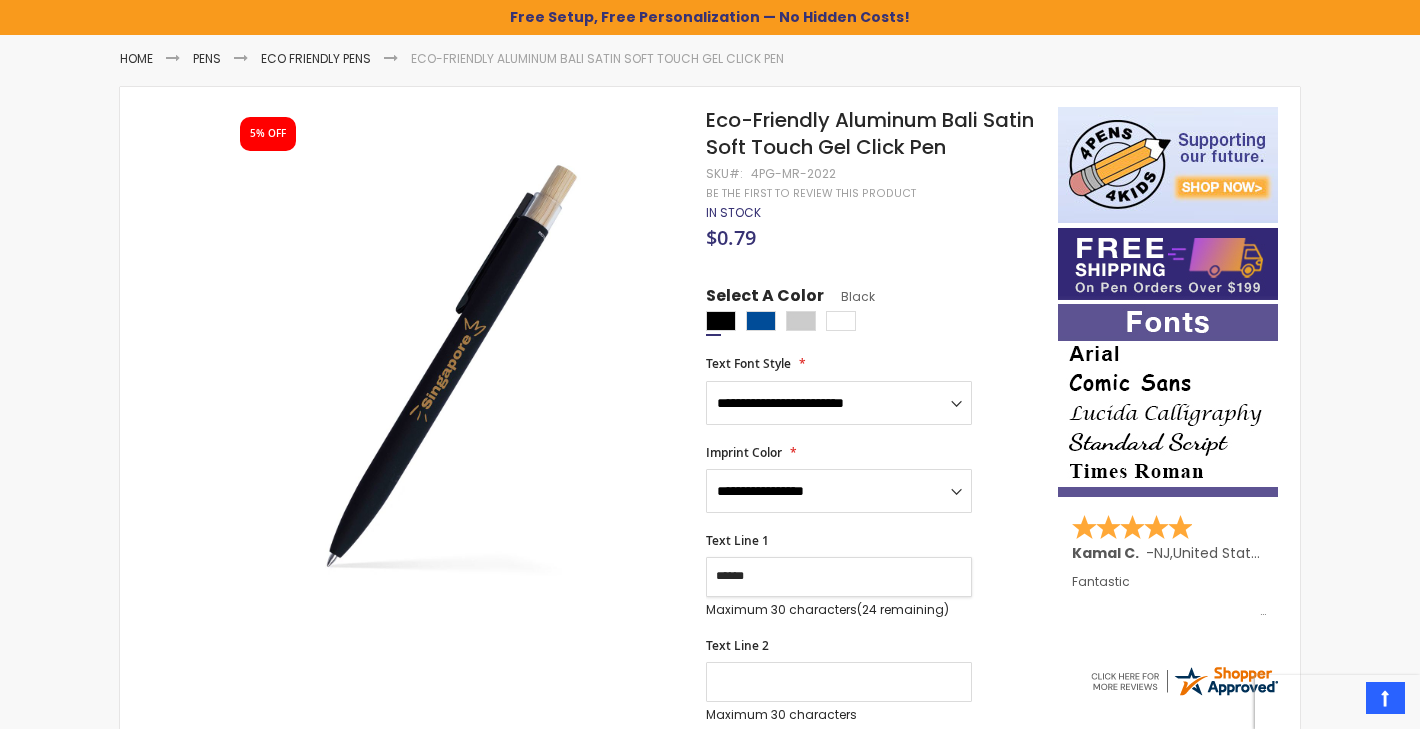 click on "*****" at bounding box center (839, 577) 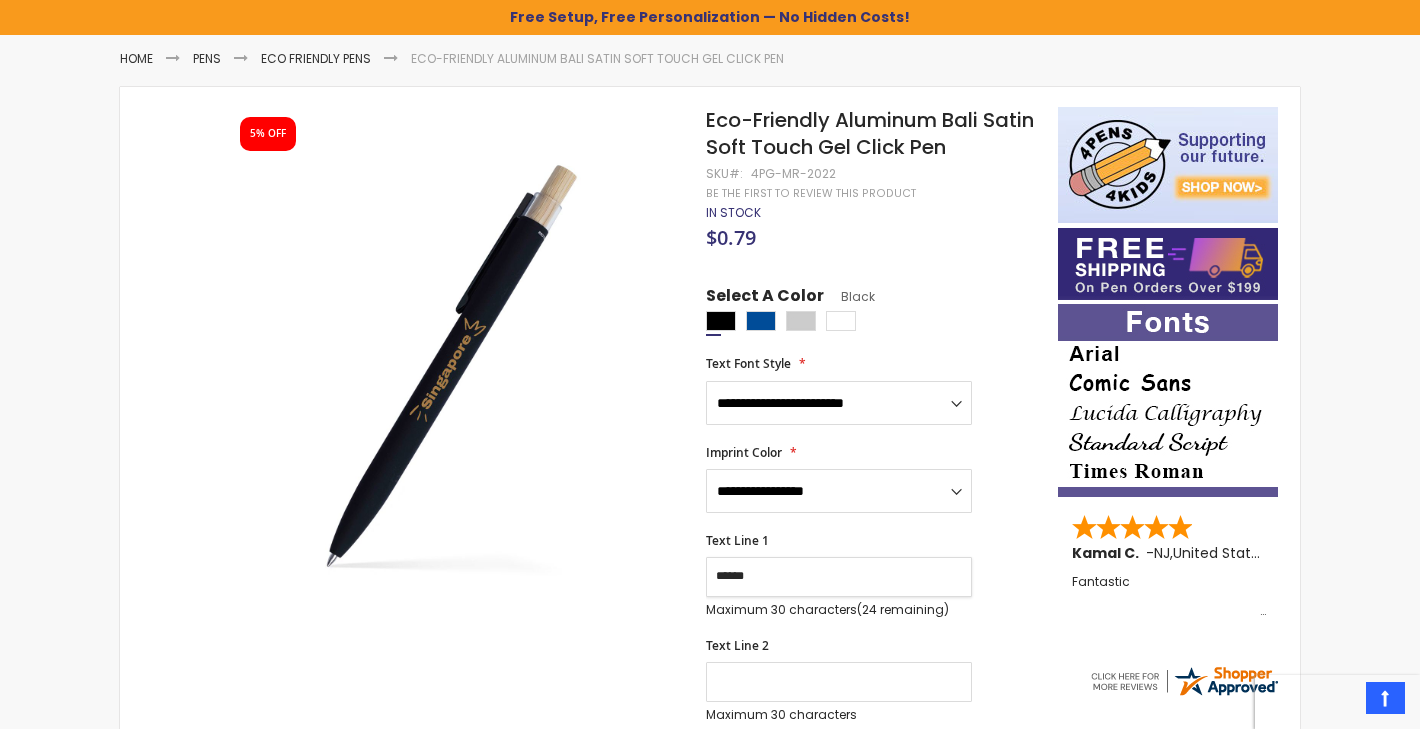 click on "*****" at bounding box center [839, 577] 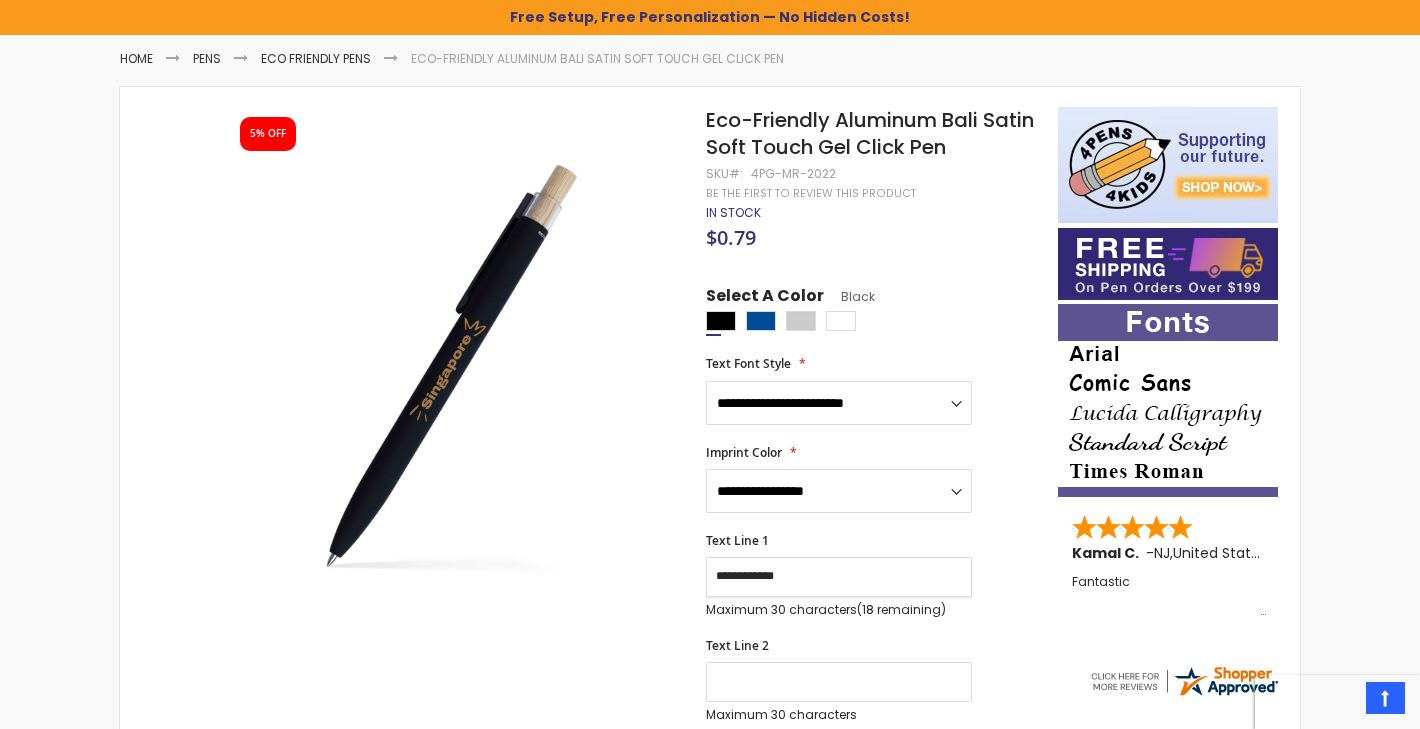 type on "**********" 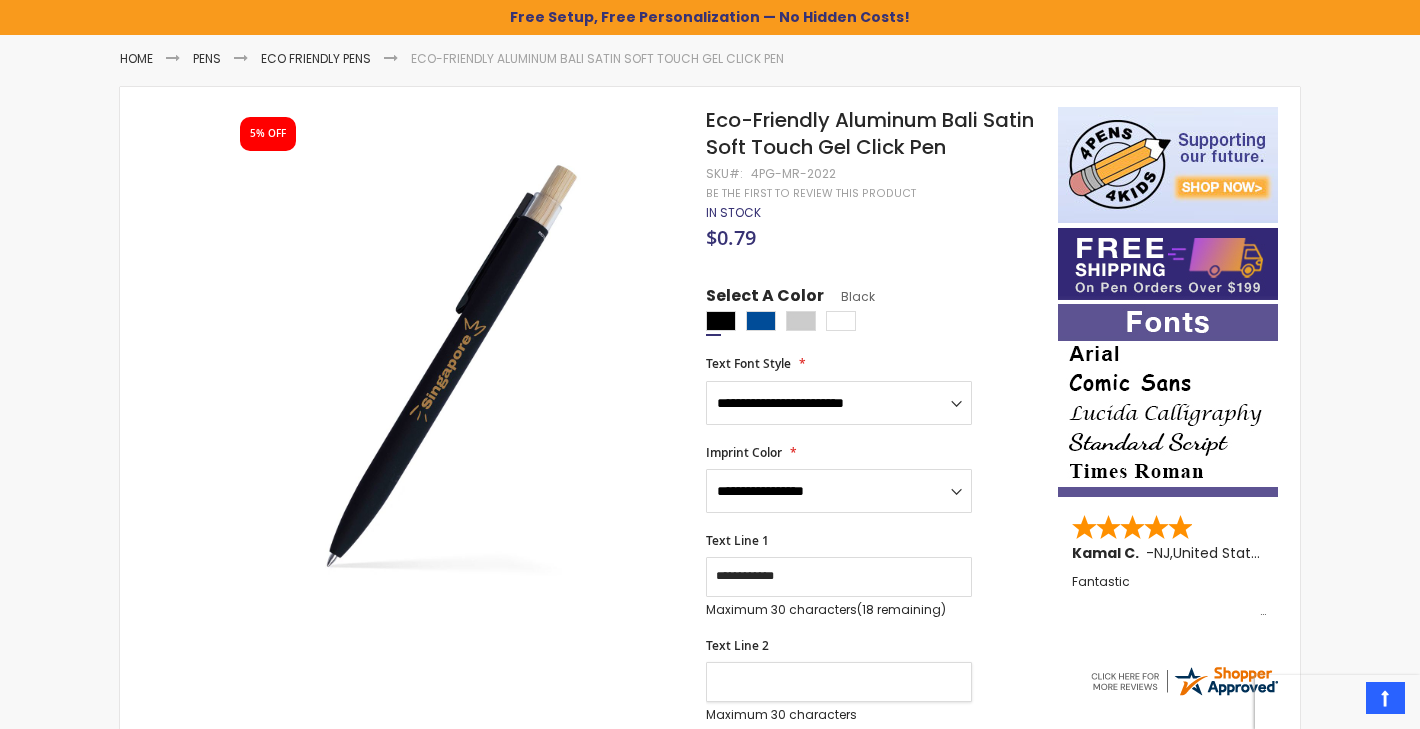 click on "Text Line 2" at bounding box center [839, 682] 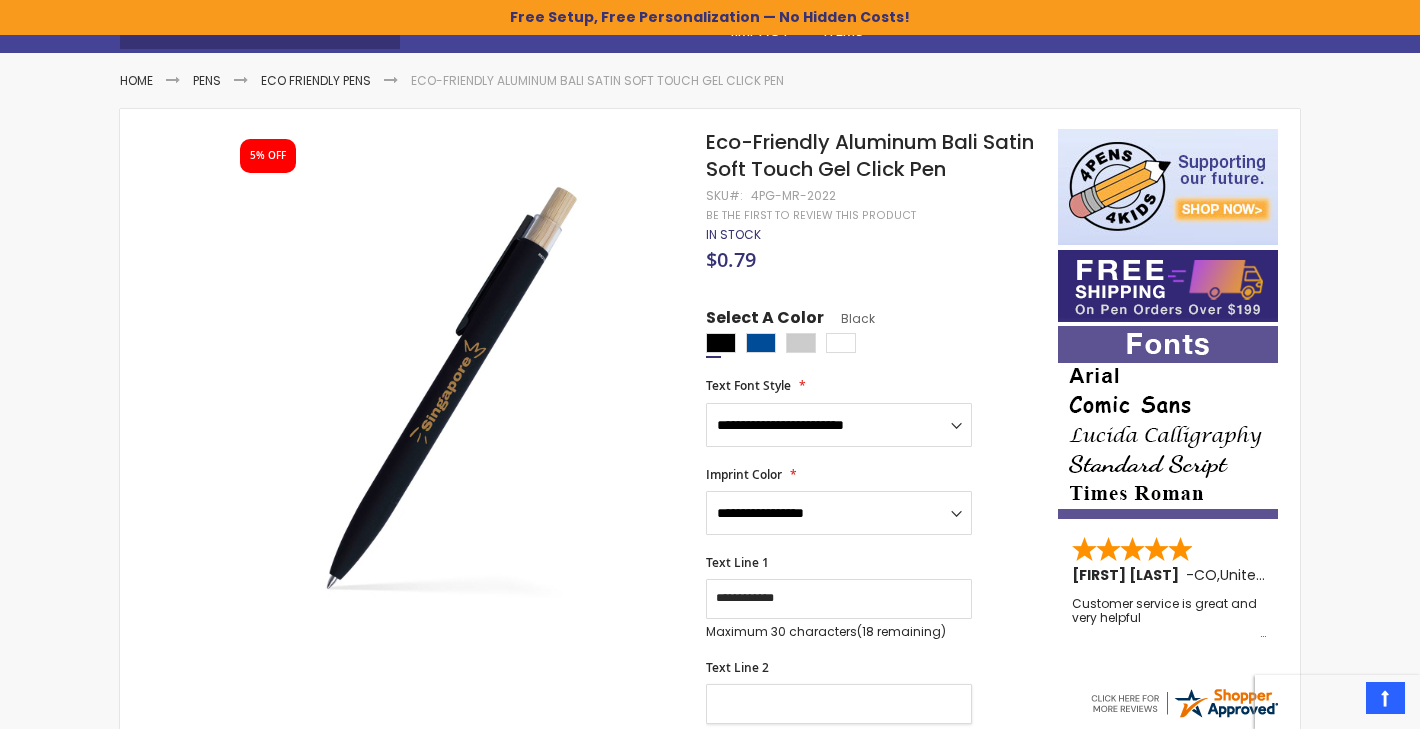 scroll, scrollTop: 241, scrollLeft: 0, axis: vertical 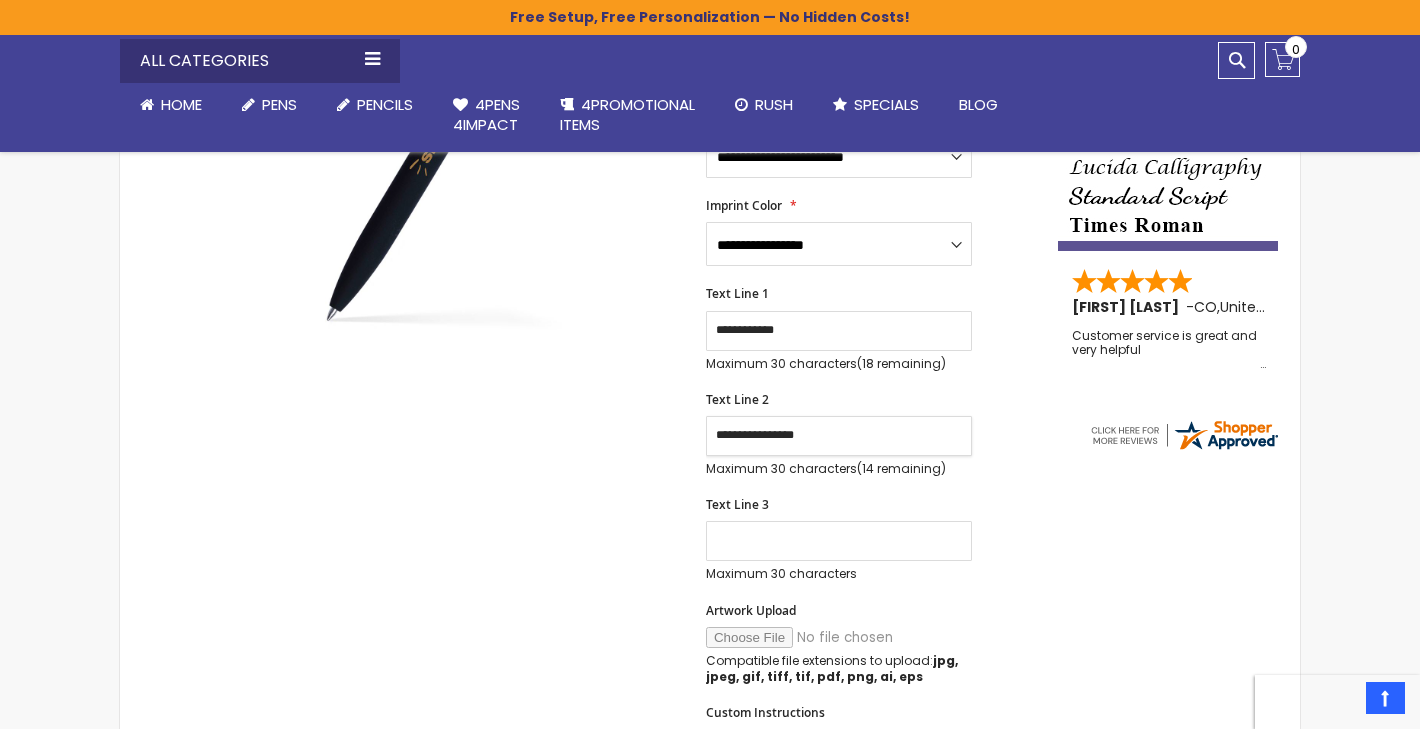 type on "**********" 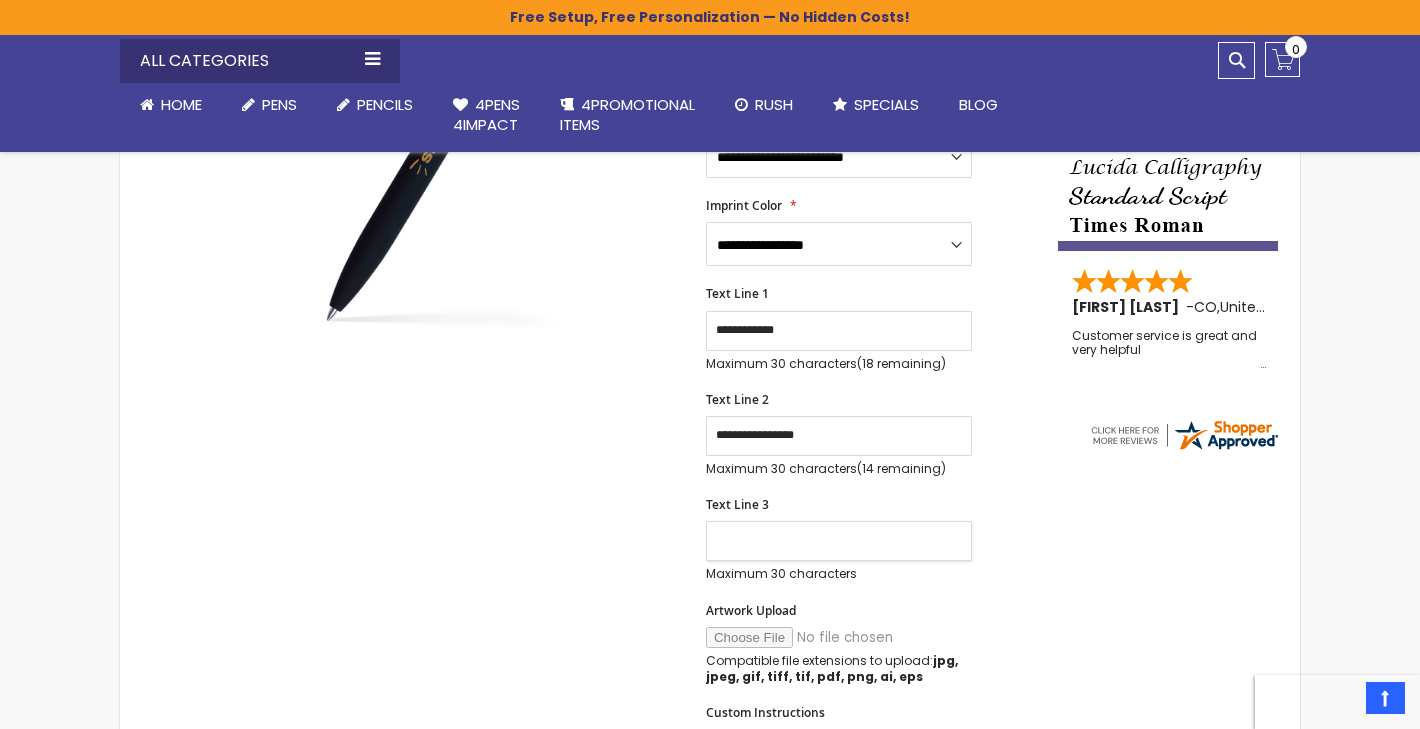 click on "Text Line 3" at bounding box center (839, 541) 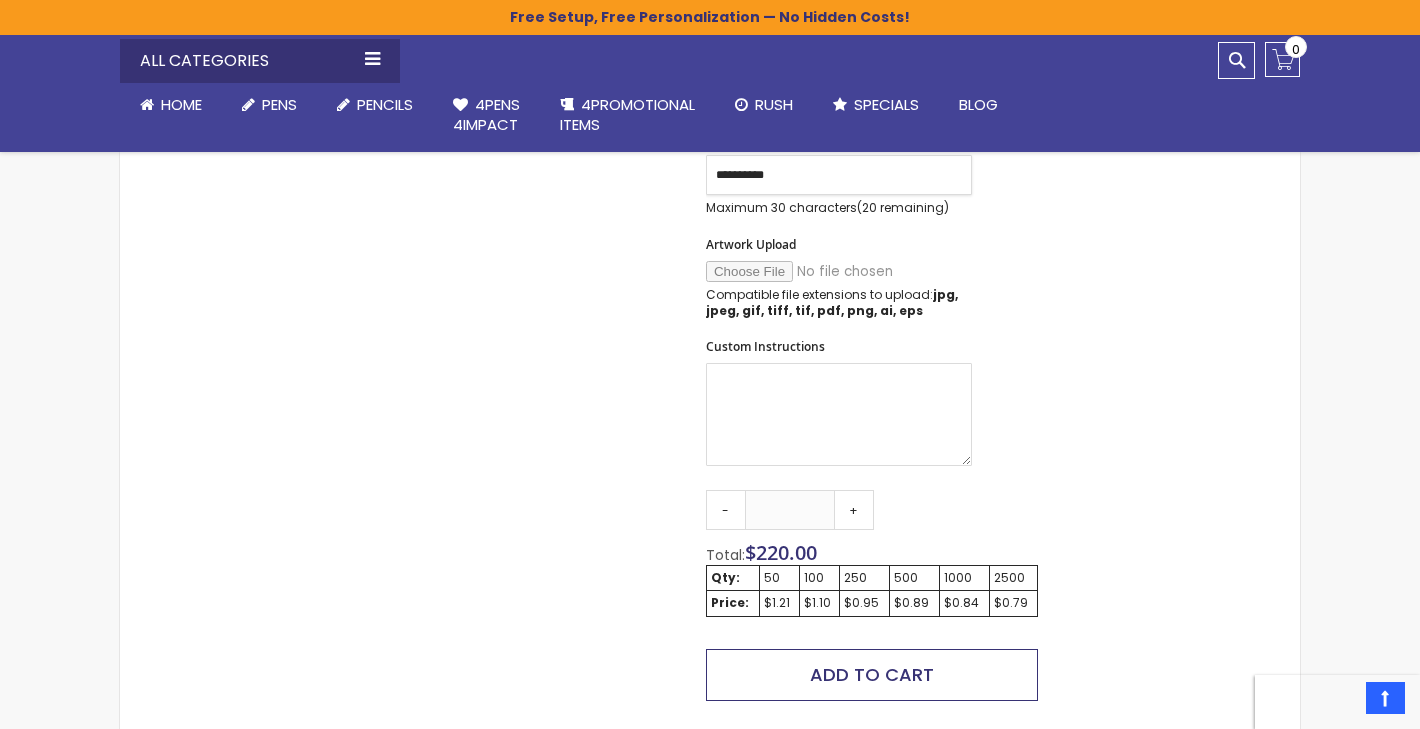 type on "**********" 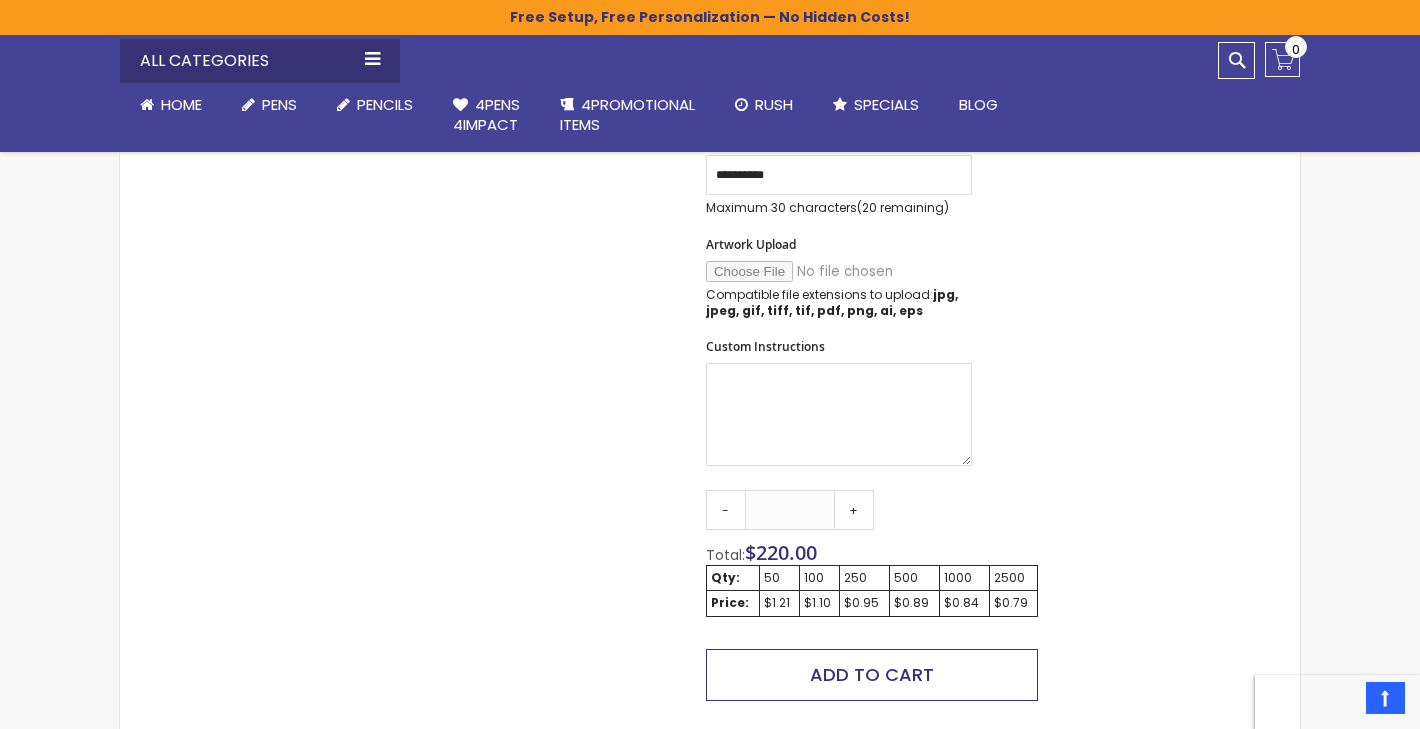click on "Add to Cart" at bounding box center [872, 674] 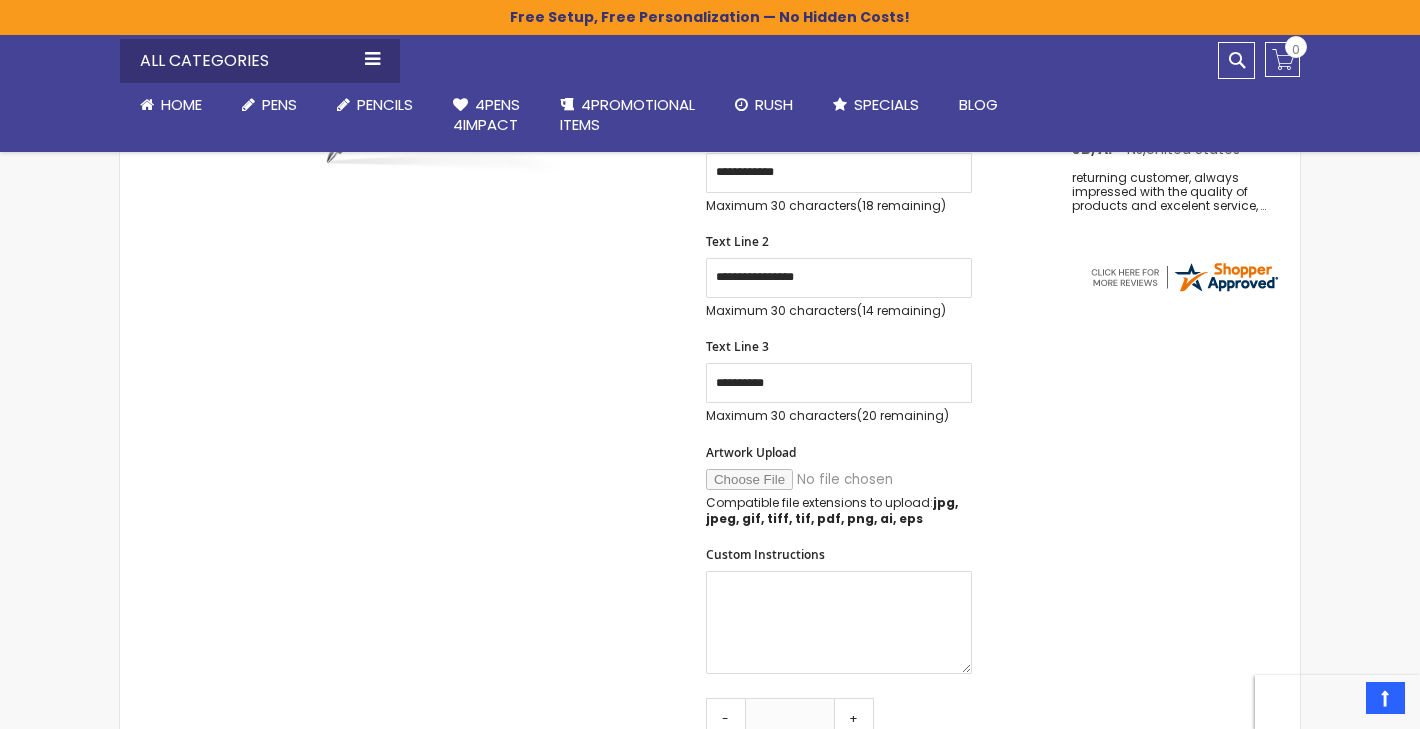 scroll, scrollTop: 505, scrollLeft: 0, axis: vertical 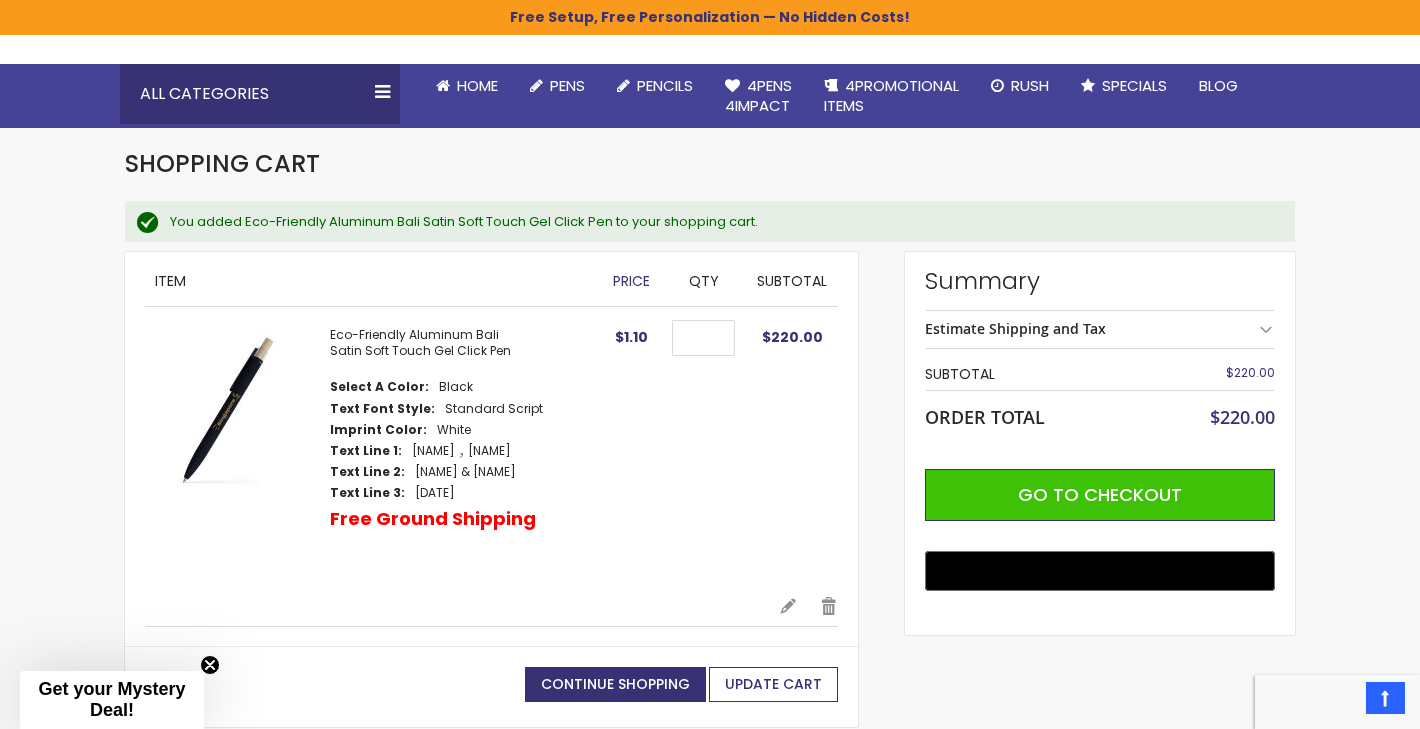 click on "Update Cart" at bounding box center [773, 684] 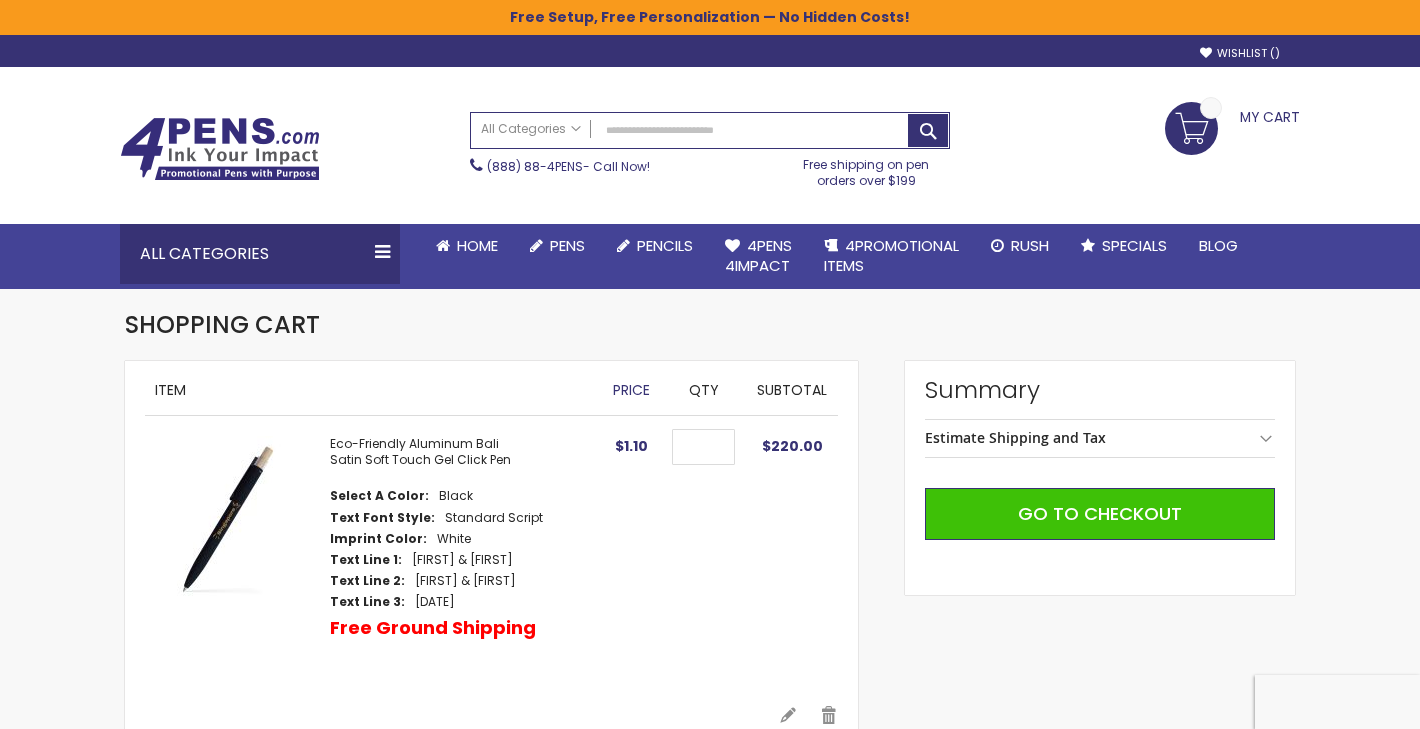 scroll, scrollTop: 0, scrollLeft: 0, axis: both 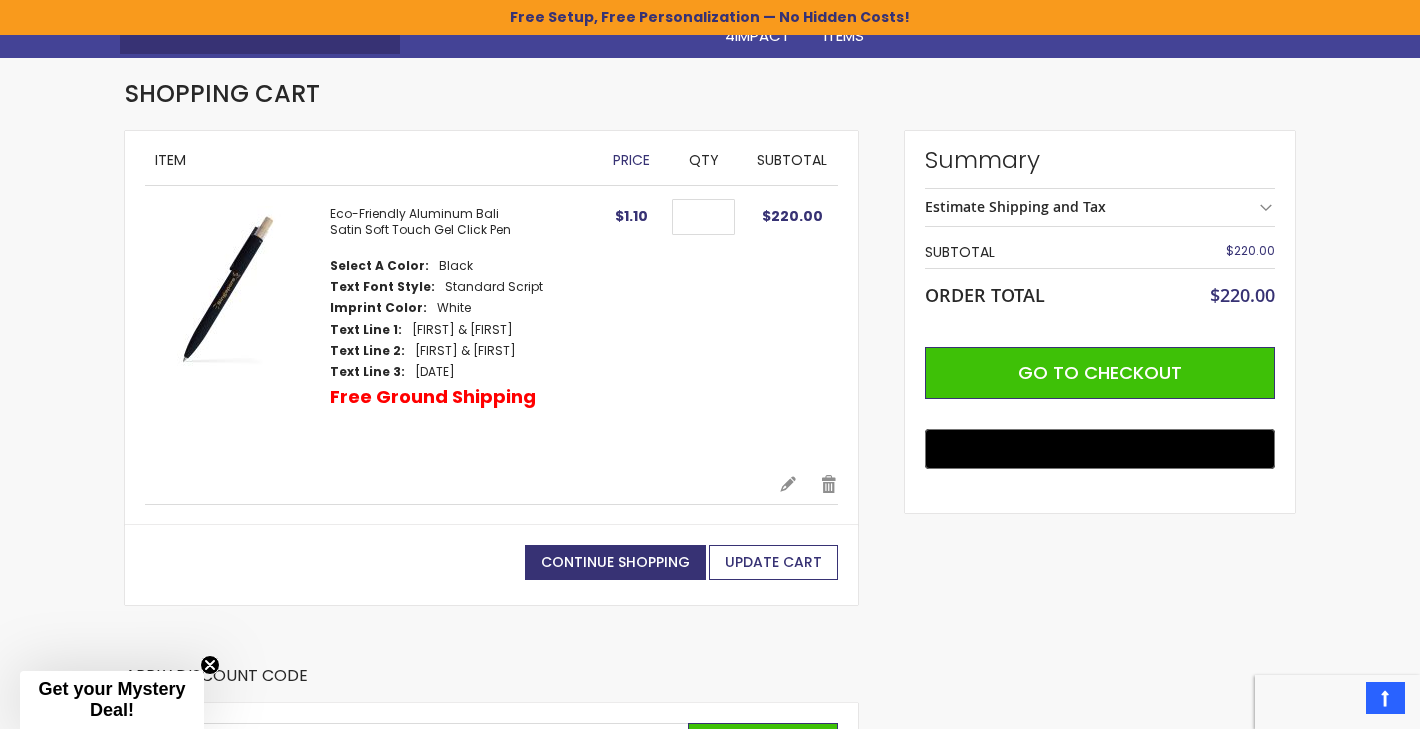 click on "Update Cart" at bounding box center [773, 562] 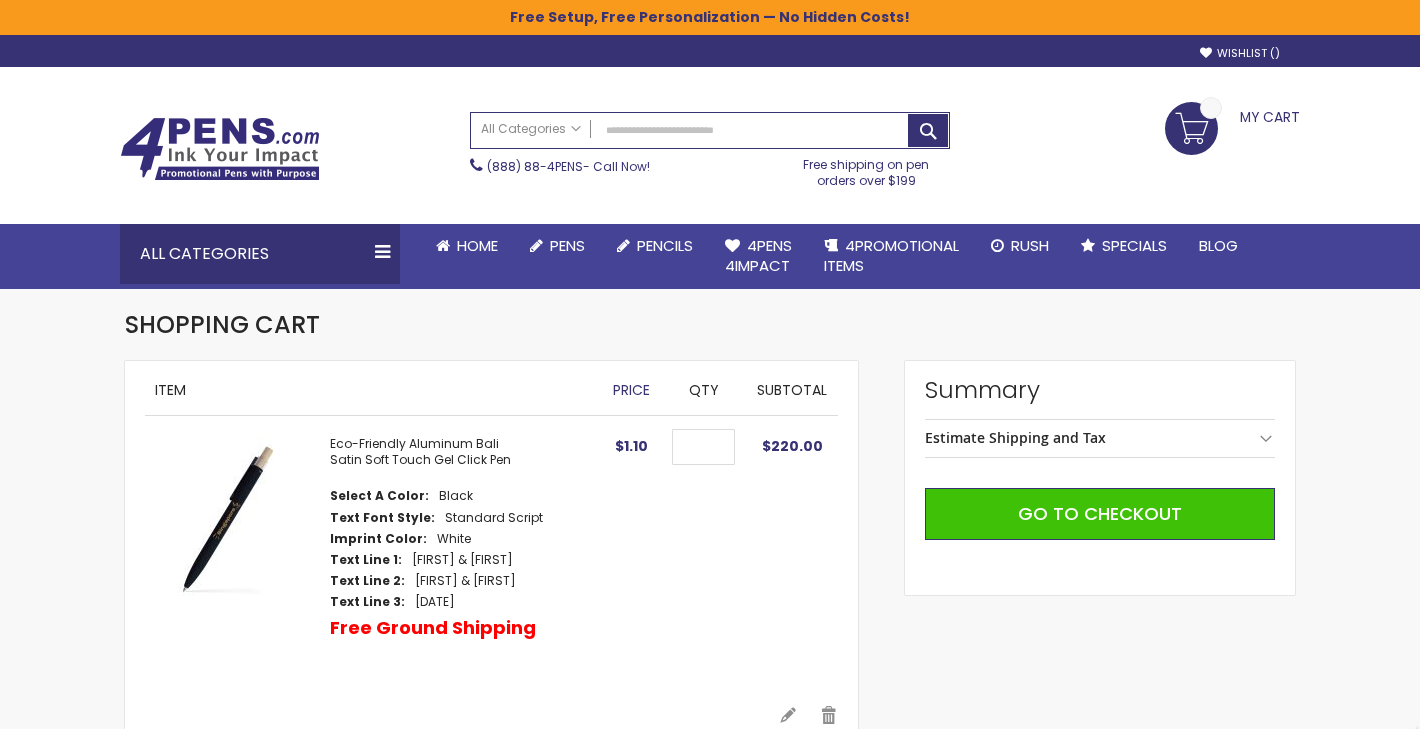 scroll, scrollTop: 0, scrollLeft: 0, axis: both 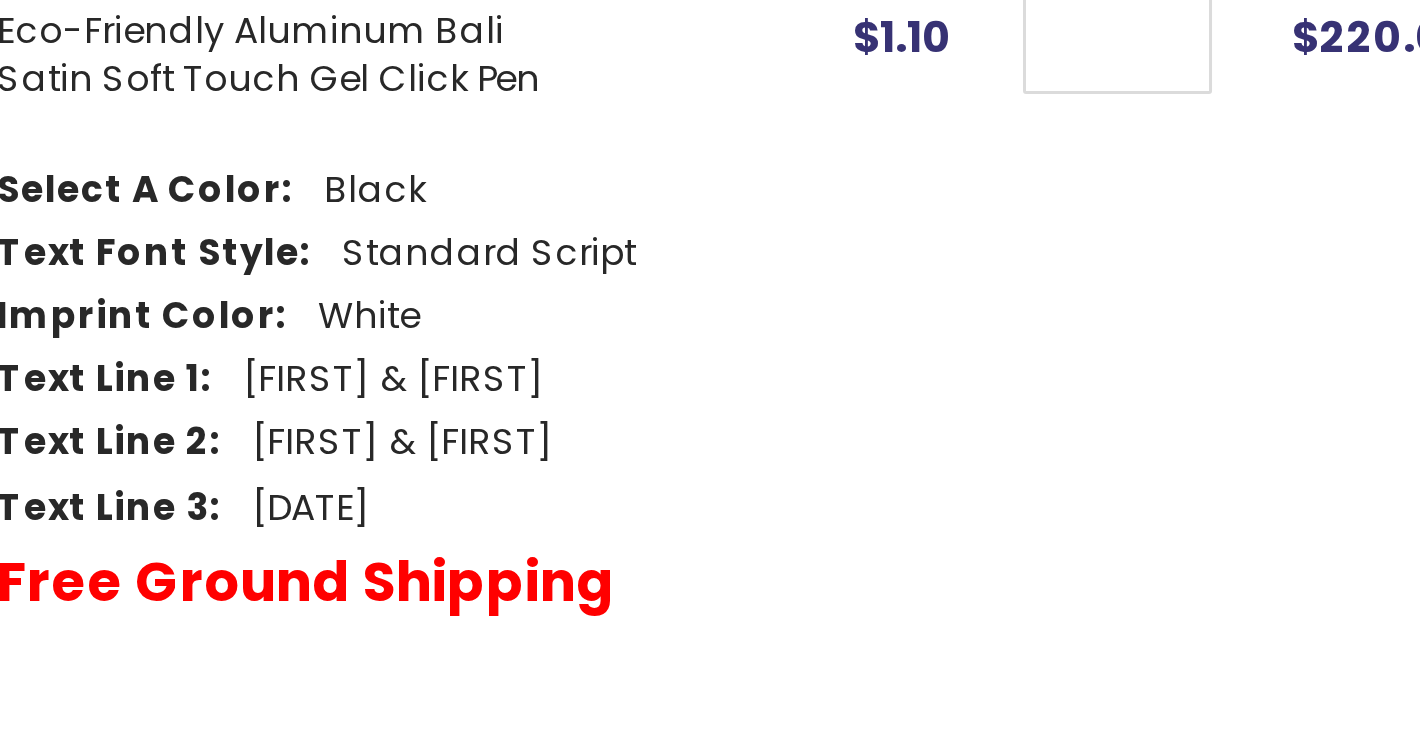 click on "Select A Color
Black
Text Font Style
Standard Script
Imprint Color
Text Line 1
Text Line 2 Text Line 3" at bounding box center (462, 470) 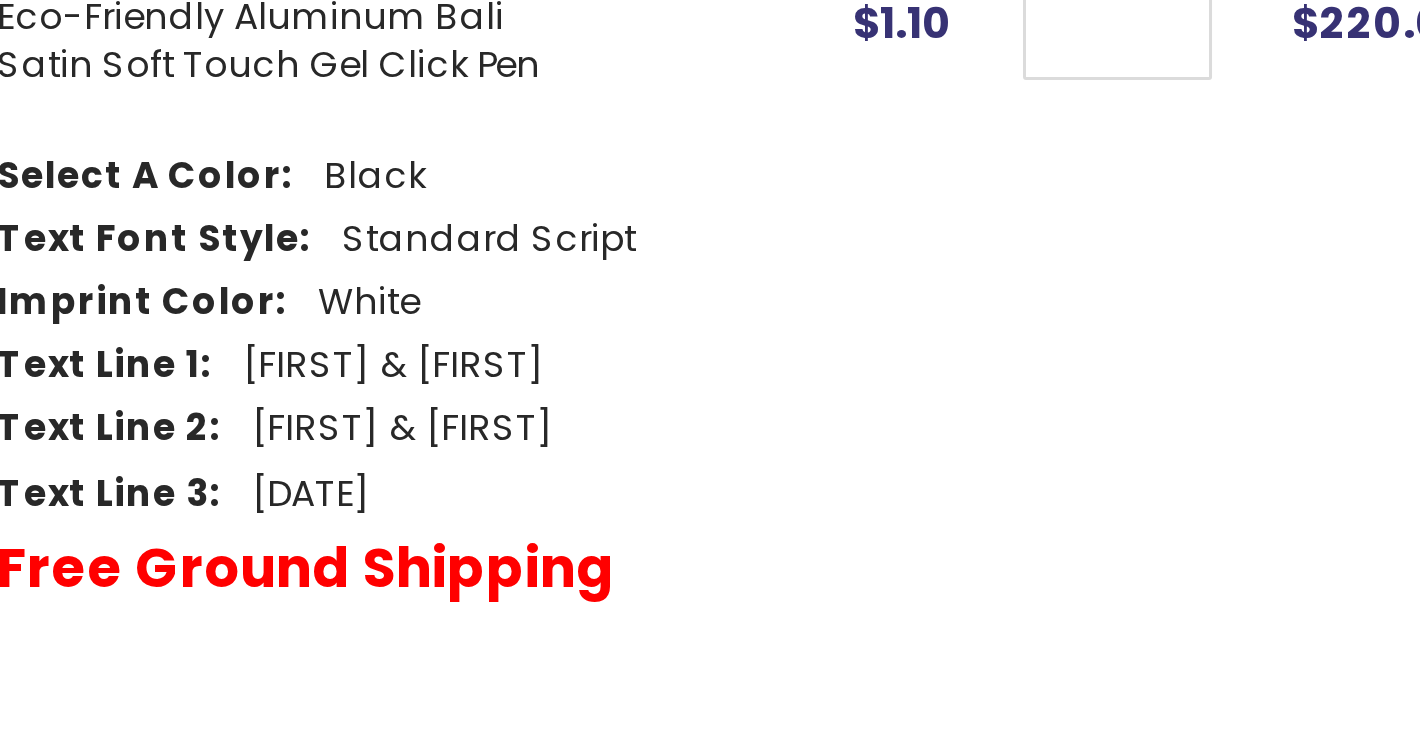 click on "Select A Color
Black
Text Font Style
Standard Script
Imprint Color
Text Line 1
Text Line 2 Text Line 3" at bounding box center [462, 470] 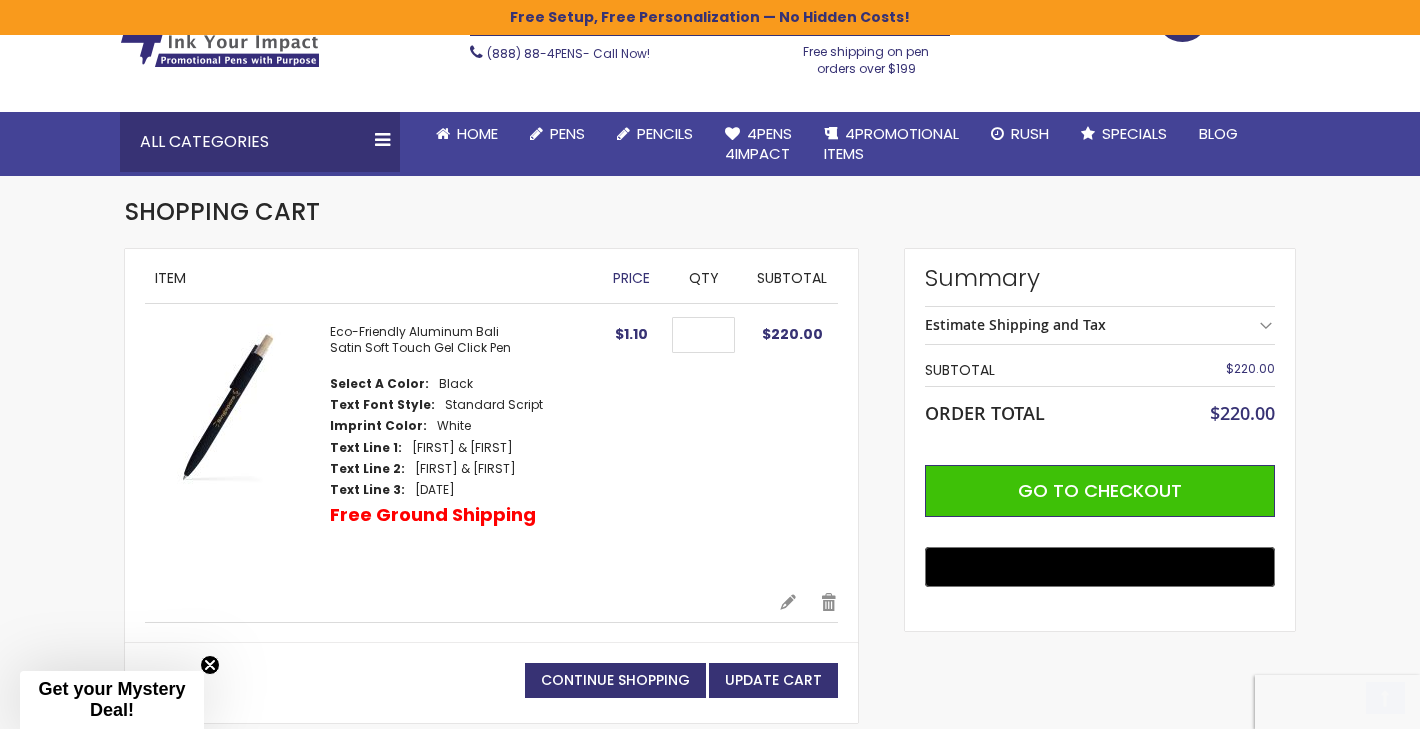 scroll, scrollTop: 115, scrollLeft: 0, axis: vertical 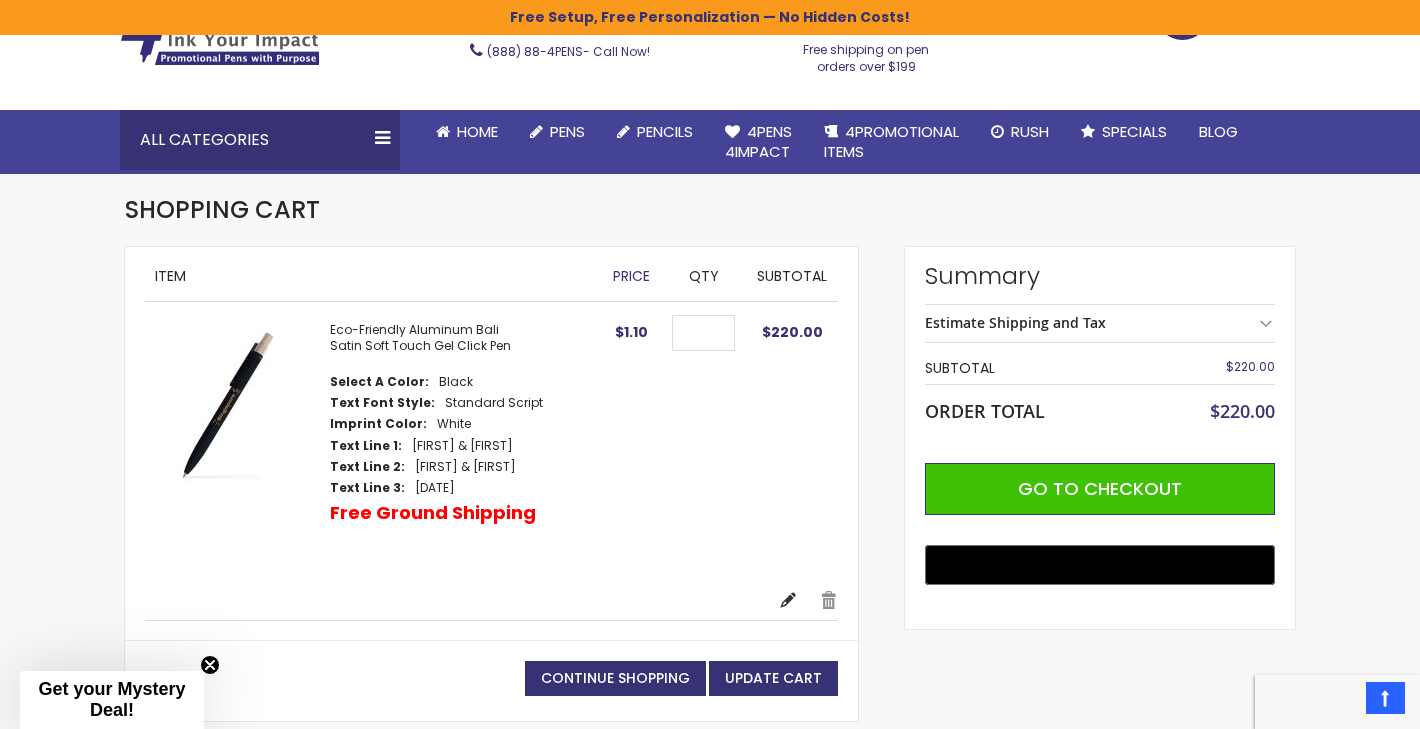 click on "Edit" at bounding box center (788, 600) 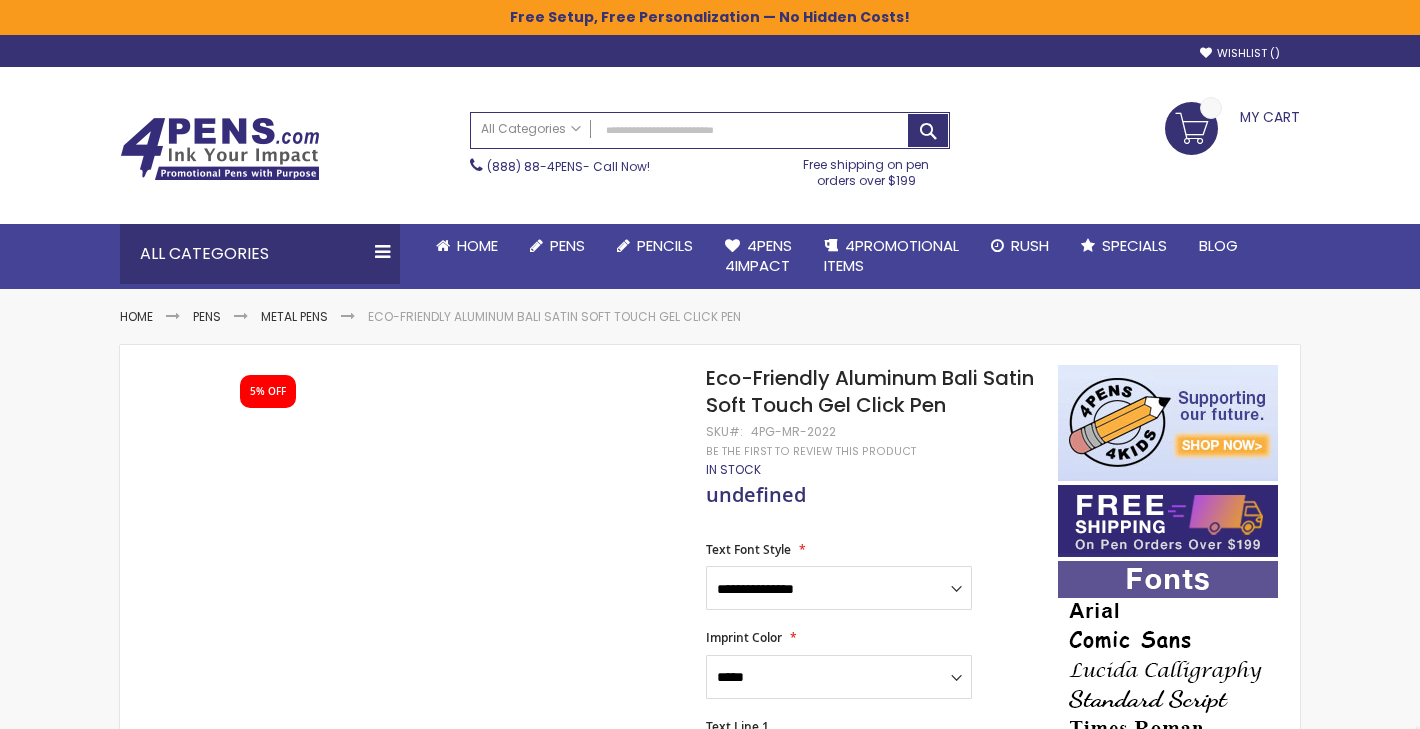 type on "***" 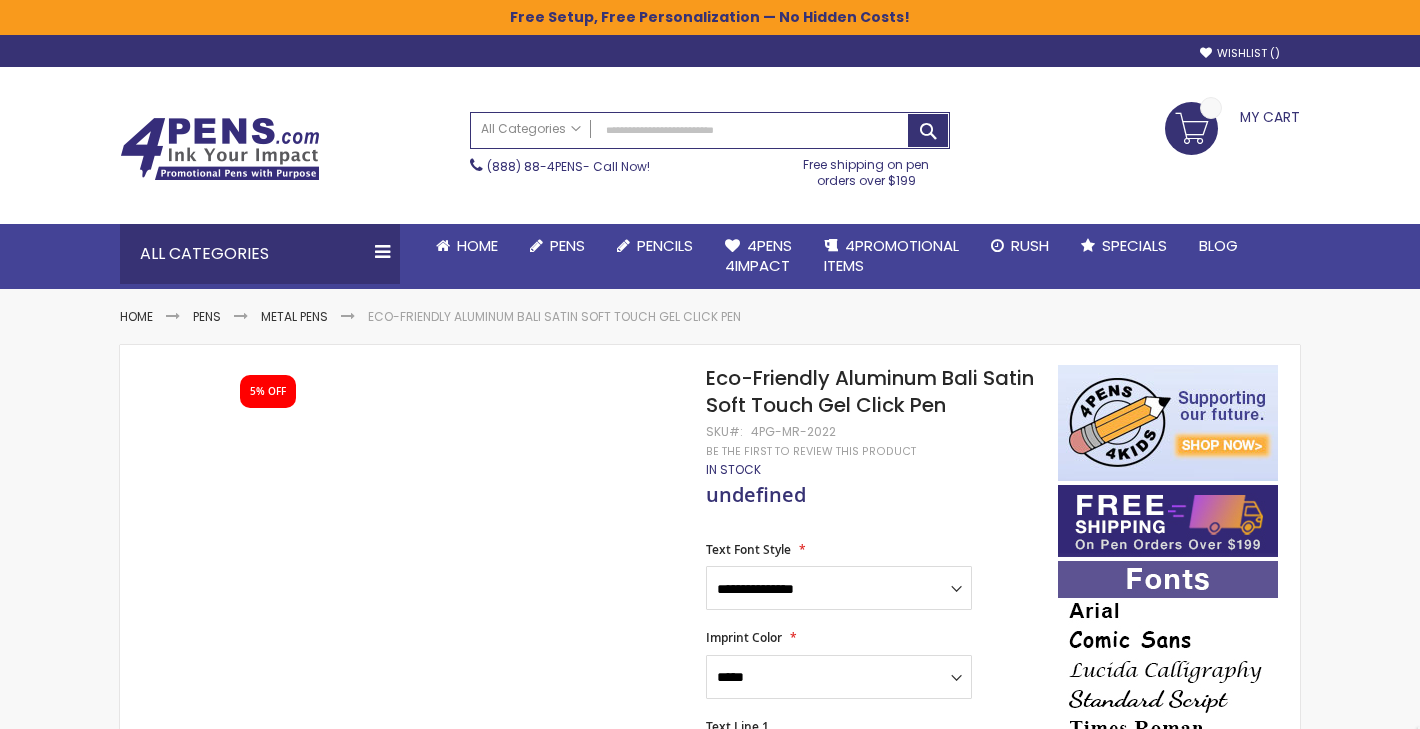 scroll, scrollTop: 0, scrollLeft: 0, axis: both 